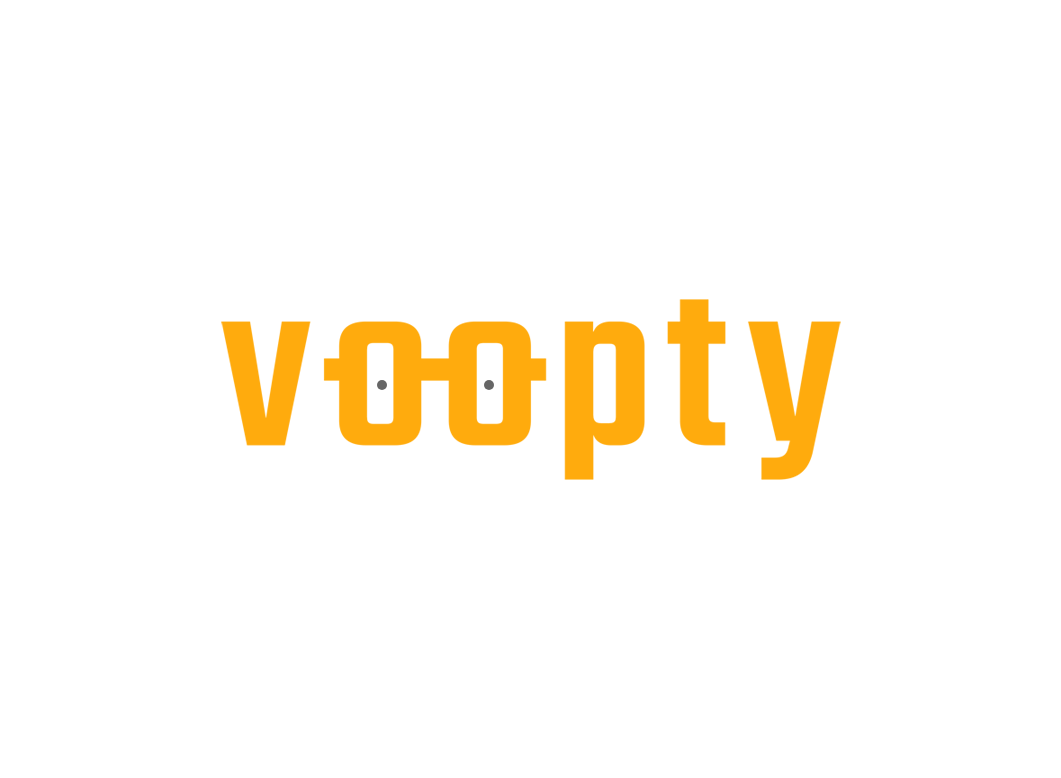 scroll, scrollTop: 0, scrollLeft: 0, axis: both 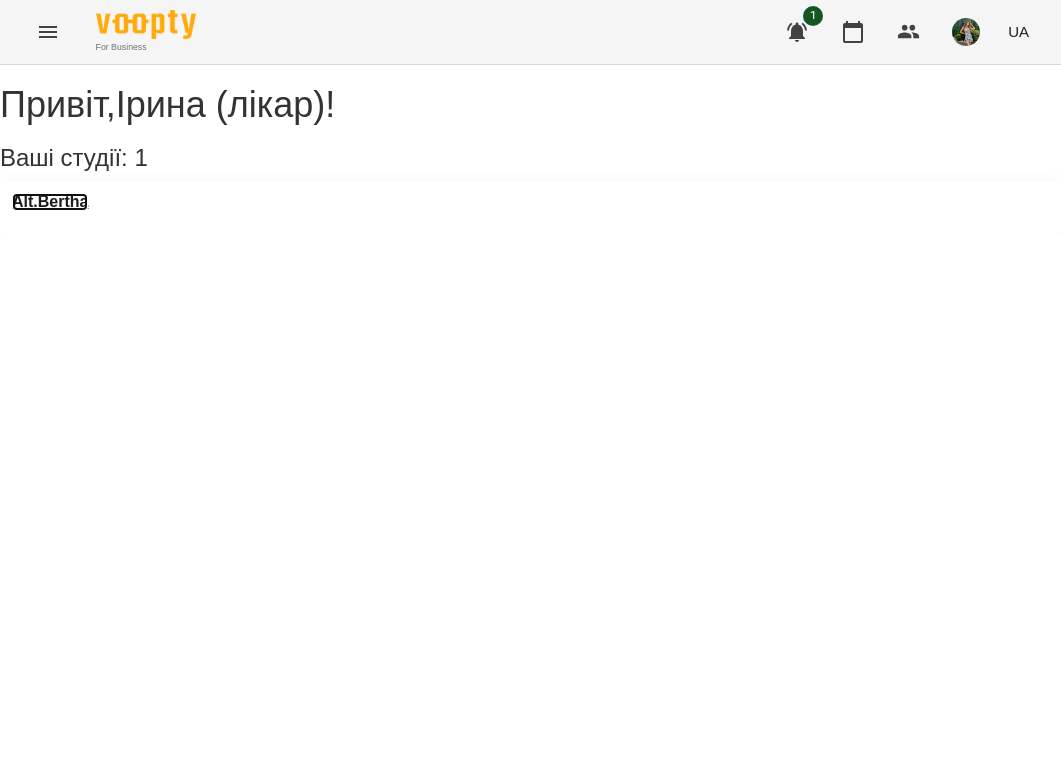 click on "Alt.Bertha" at bounding box center [50, 202] 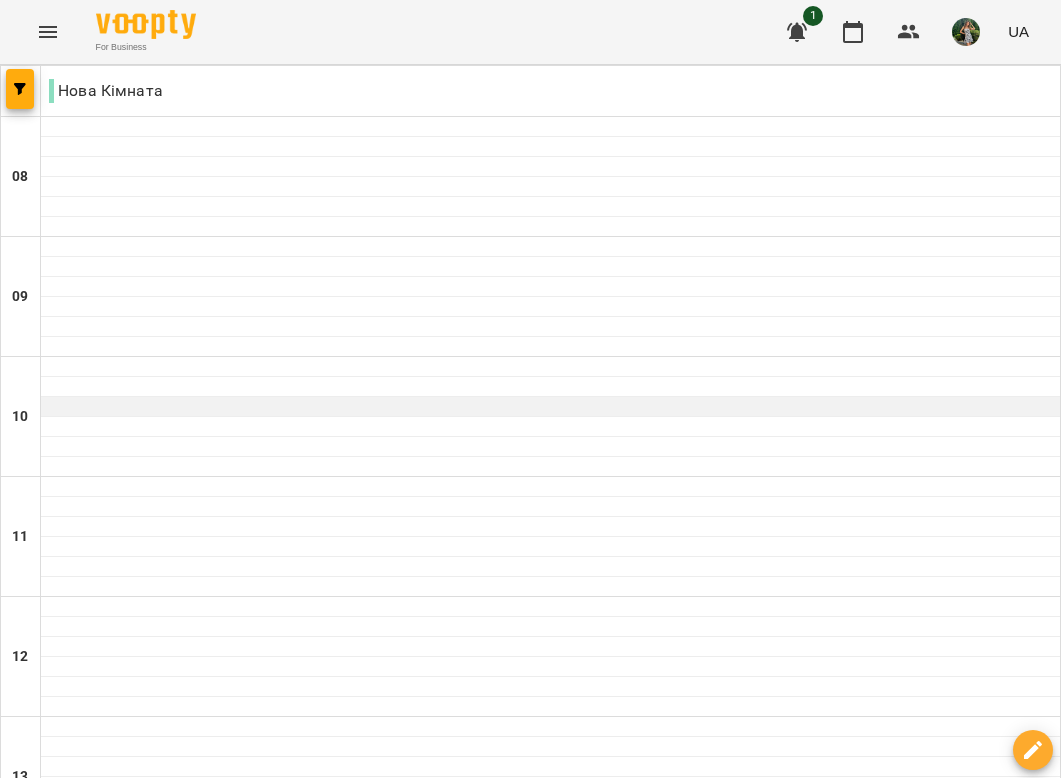 scroll, scrollTop: 660, scrollLeft: 0, axis: vertical 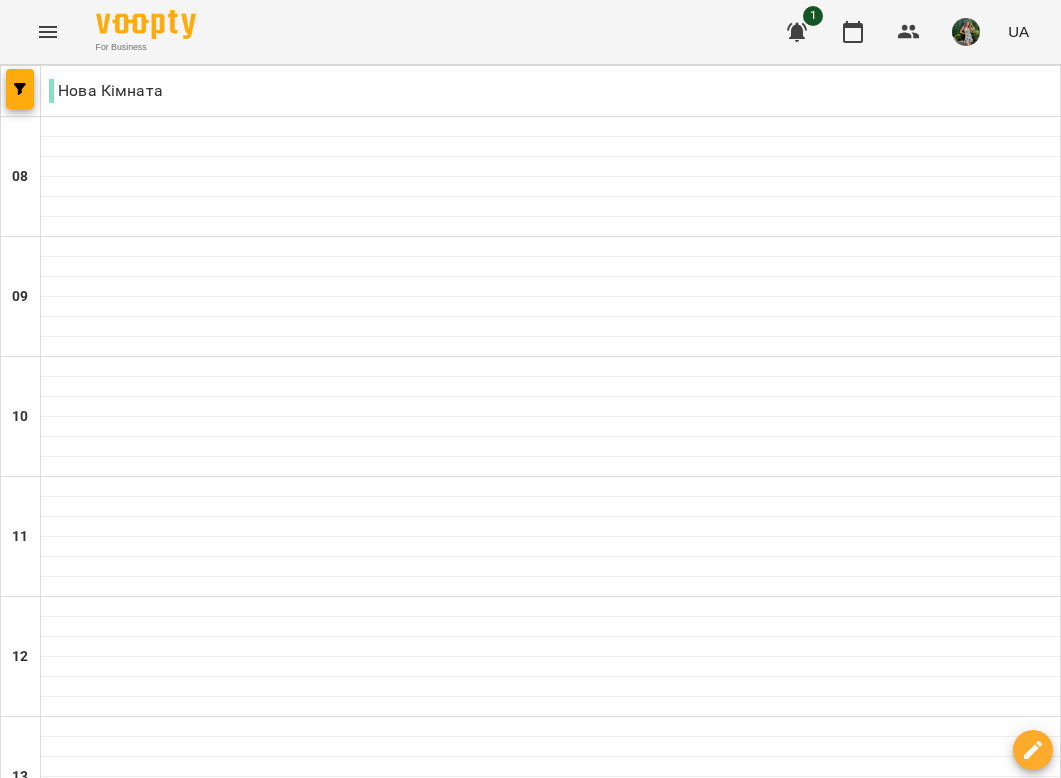 click on "Екзамен 90 хвилин" at bounding box center (550, 924) 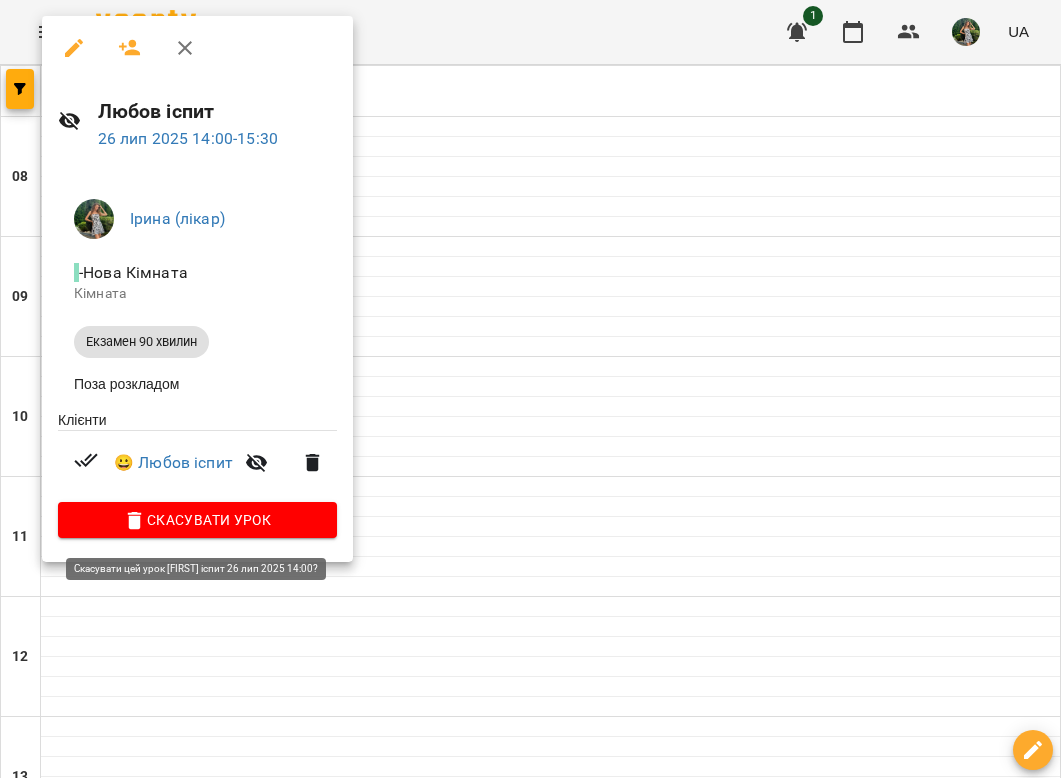 click on "Скасувати Урок" at bounding box center [197, 520] 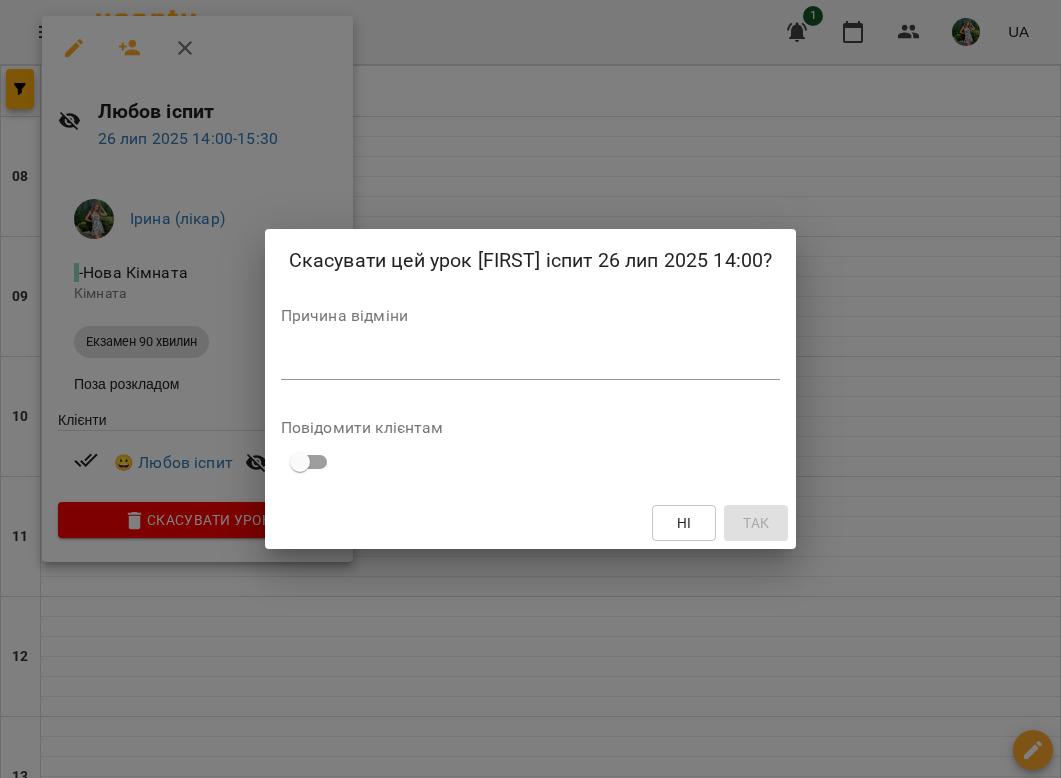 click on "*" at bounding box center (531, 364) 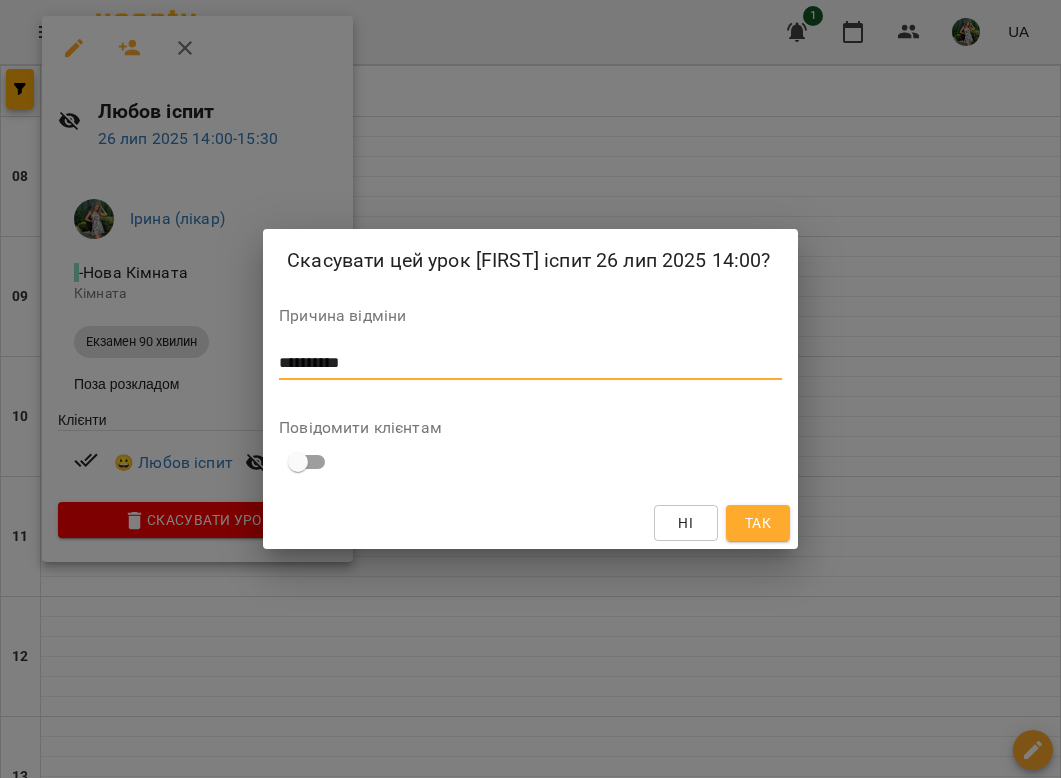 scroll, scrollTop: 0, scrollLeft: 0, axis: both 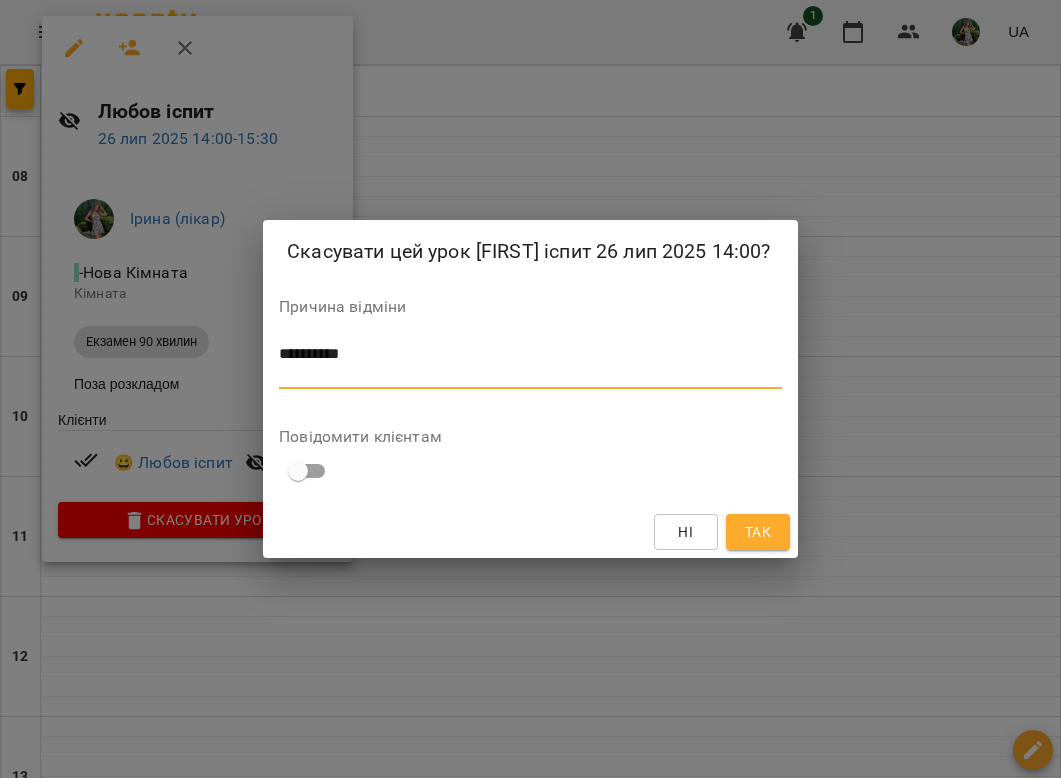 type on "*********" 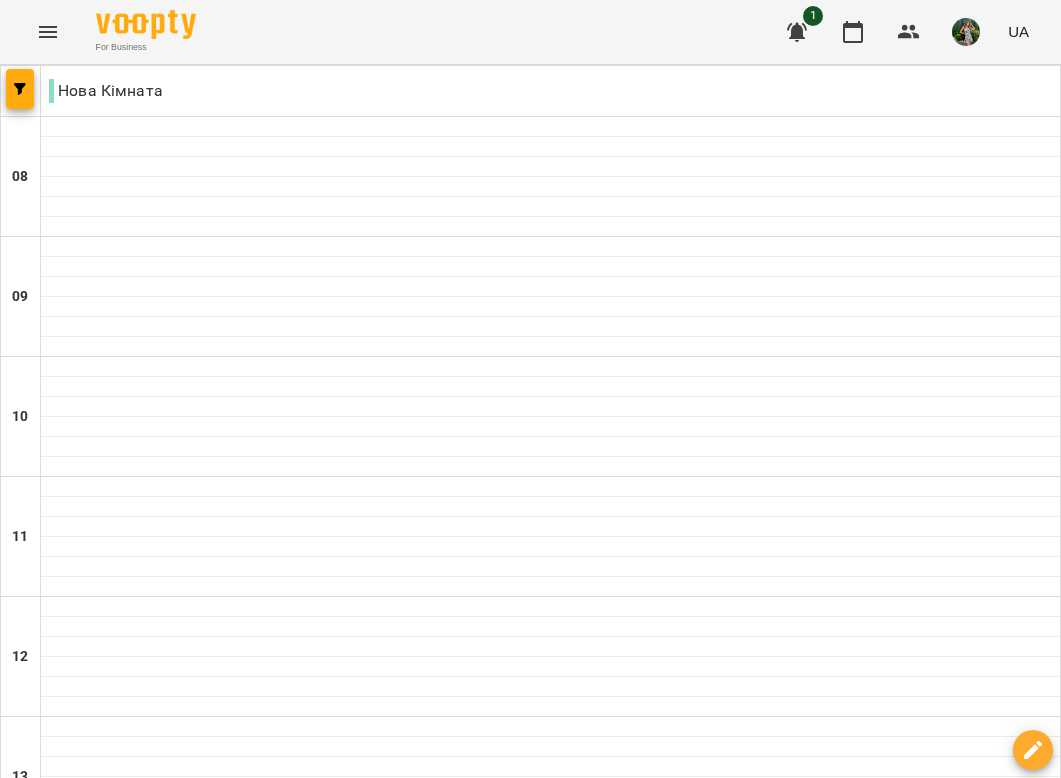 scroll, scrollTop: 1272, scrollLeft: 0, axis: vertical 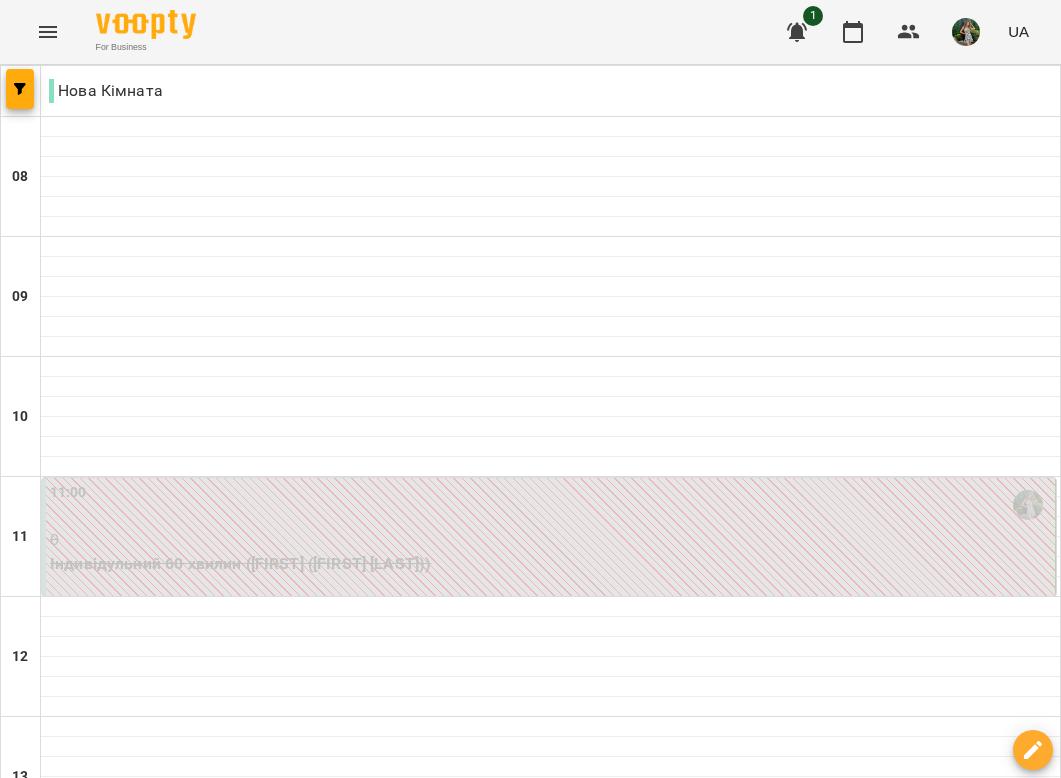 click at bounding box center [630, 2008] 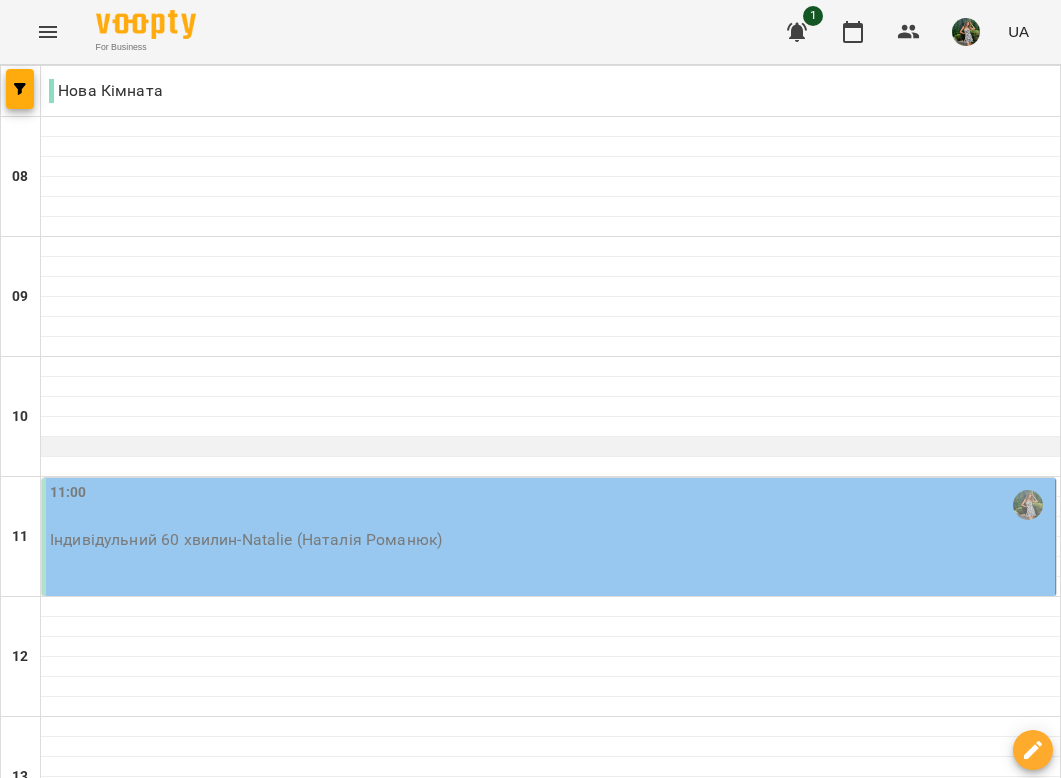 scroll, scrollTop: 374, scrollLeft: 0, axis: vertical 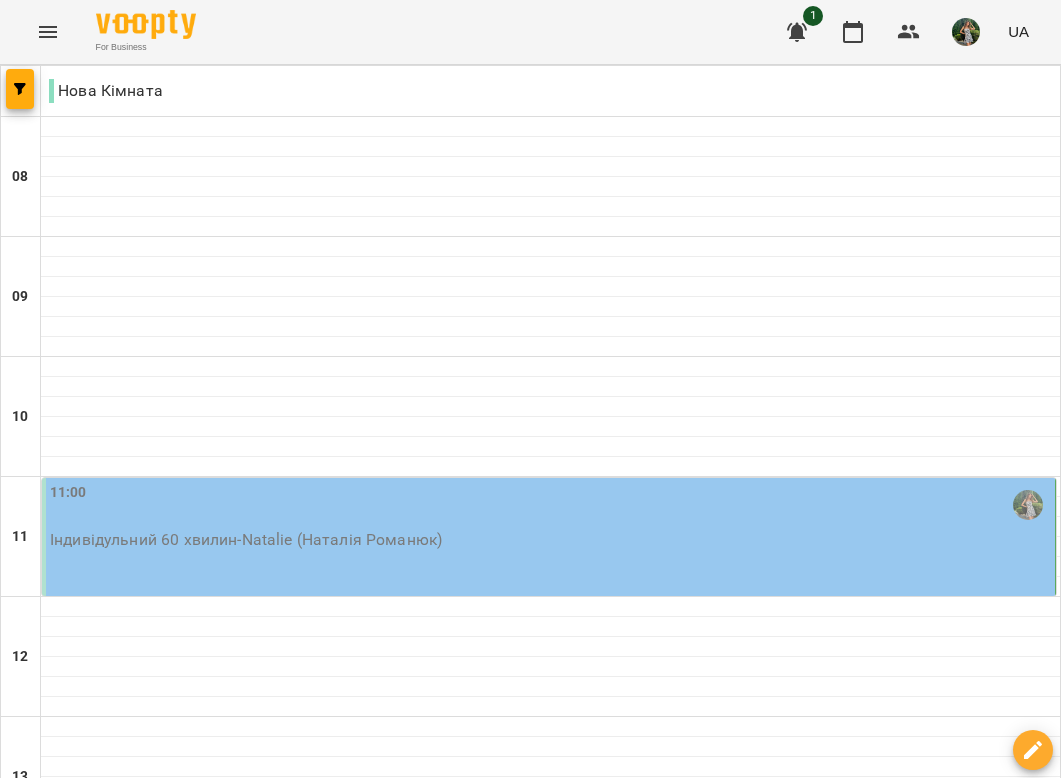click on "Індивідульний 60 хвилин - [FIRST] ([FIRST] [LAST])" at bounding box center [550, 540] 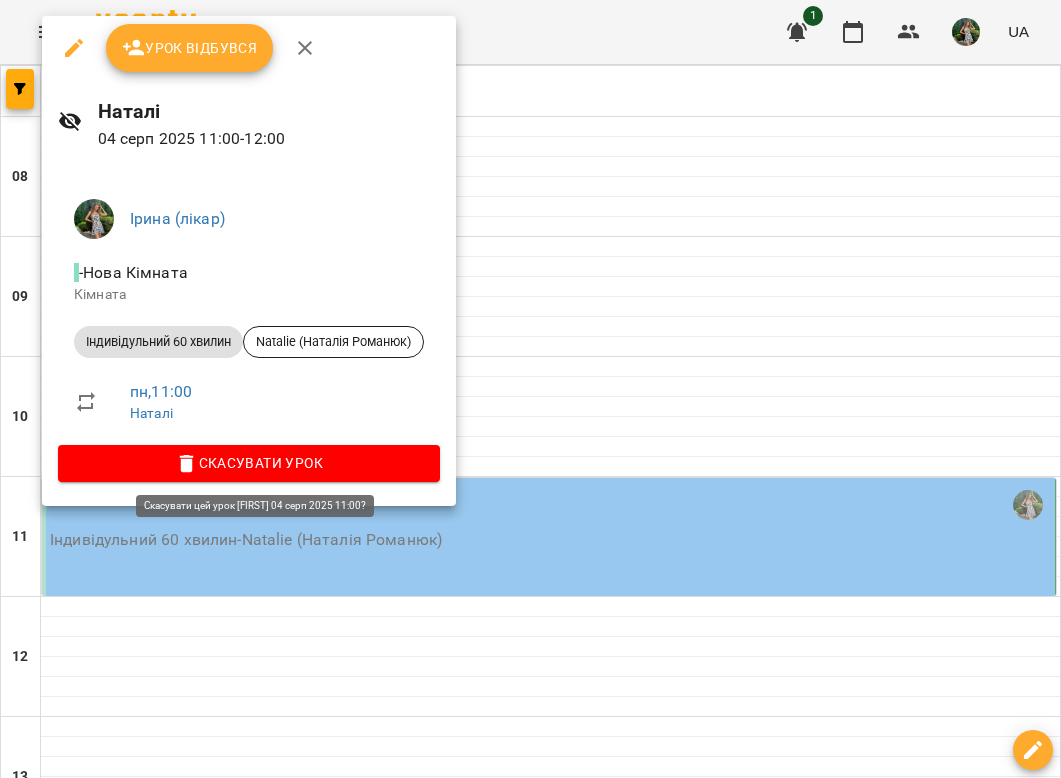 click on "Скасувати Урок" at bounding box center (249, 463) 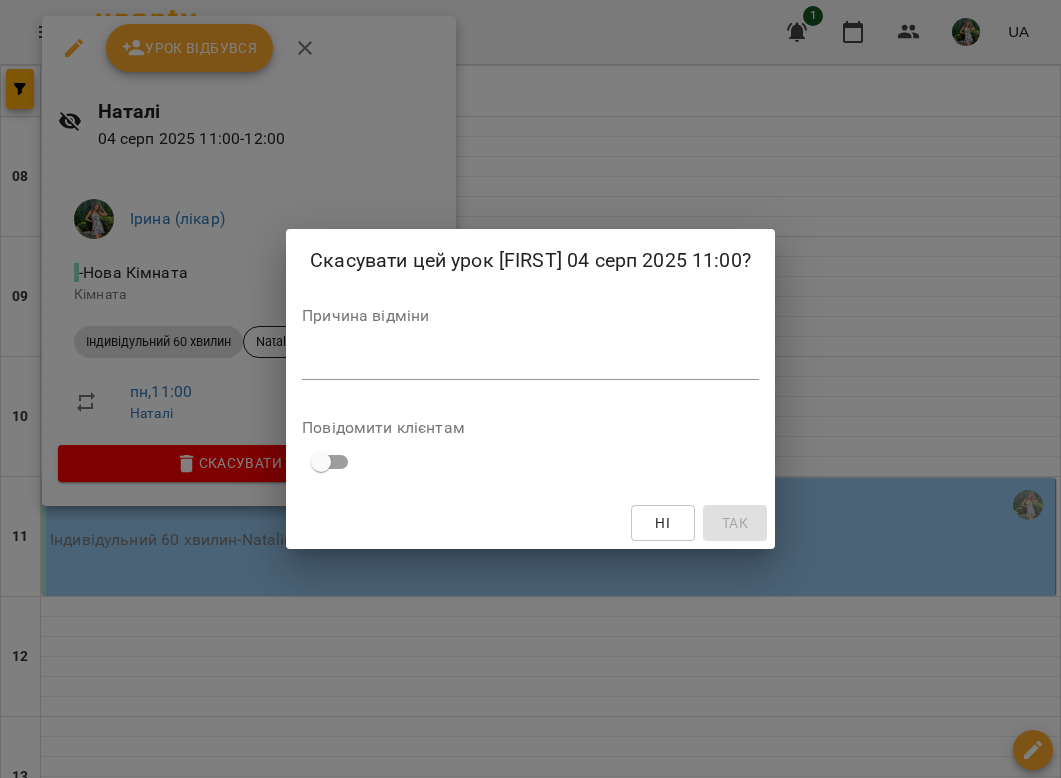 click on "Причина відміни *" at bounding box center (530, 348) 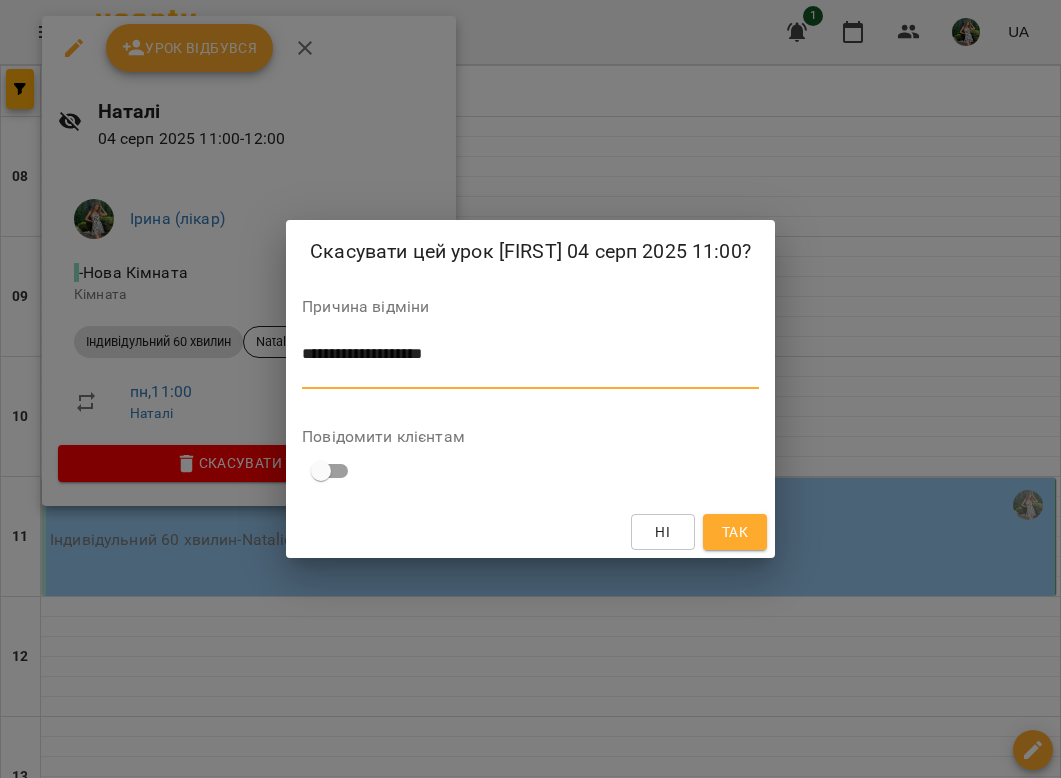 scroll, scrollTop: 0, scrollLeft: 0, axis: both 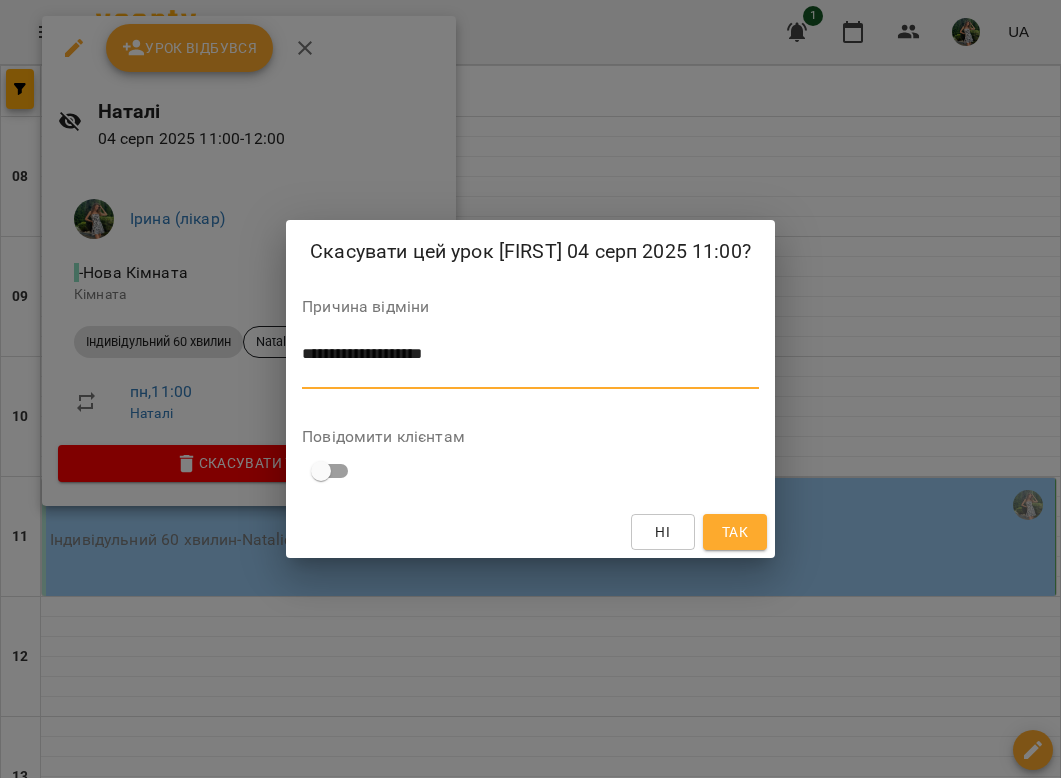 type on "**********" 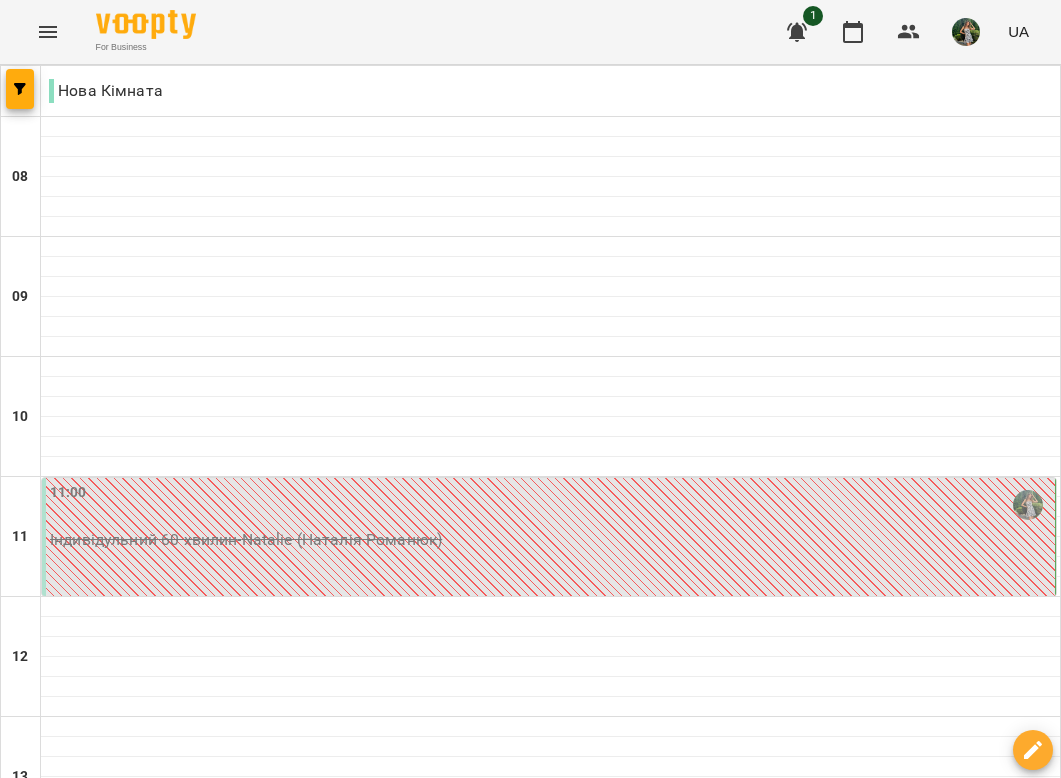 scroll, scrollTop: 980, scrollLeft: 0, axis: vertical 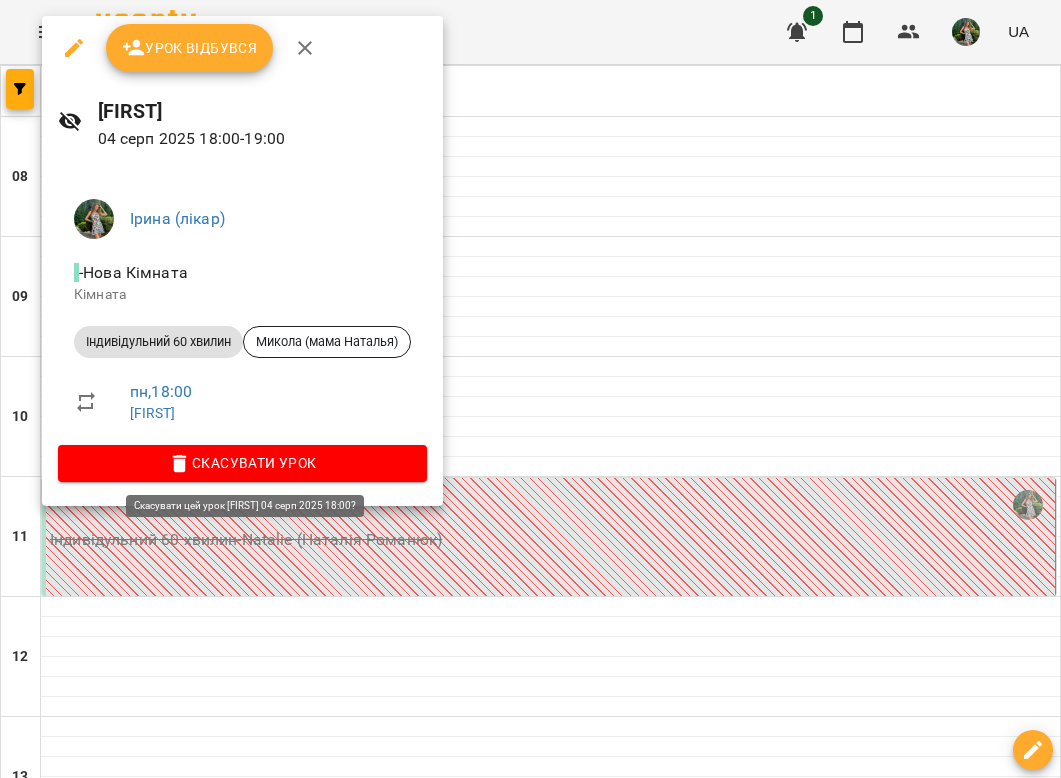 click on "Скасувати Урок" at bounding box center (242, 463) 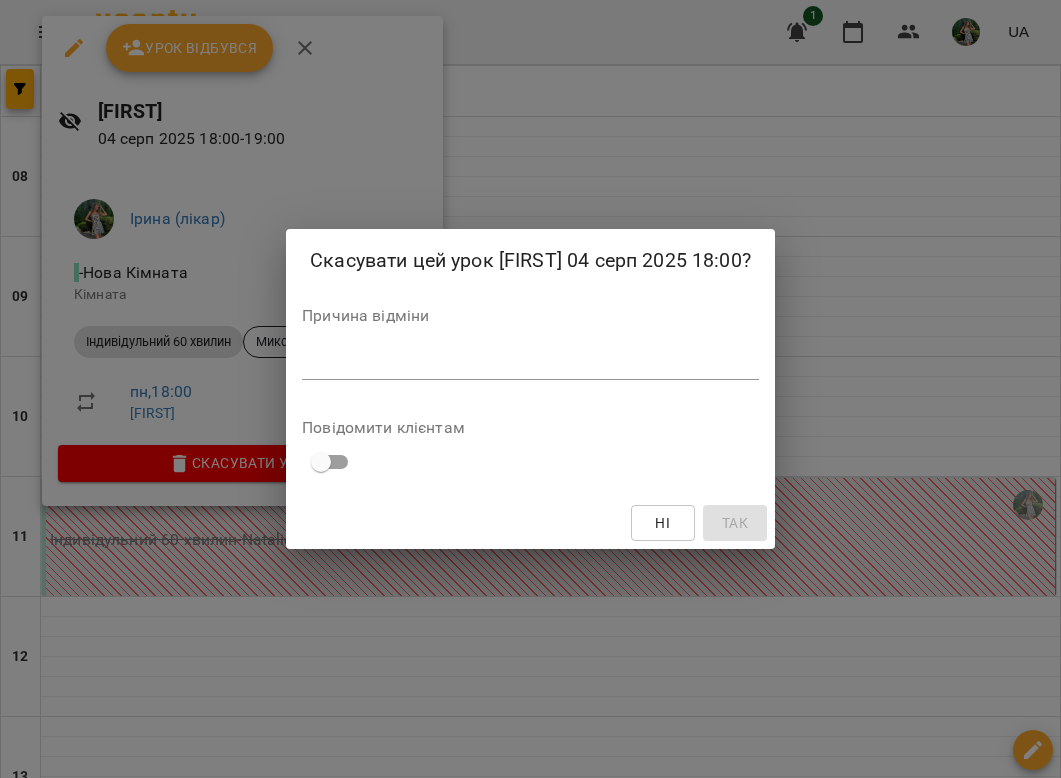 click at bounding box center [530, 363] 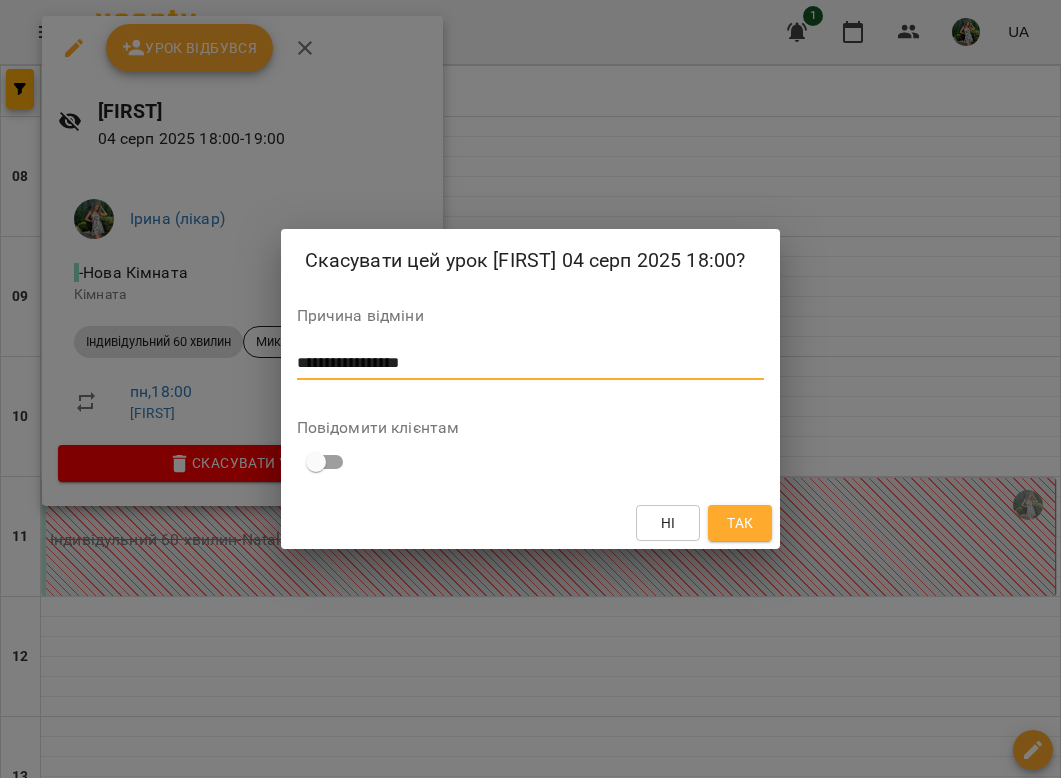 type on "**********" 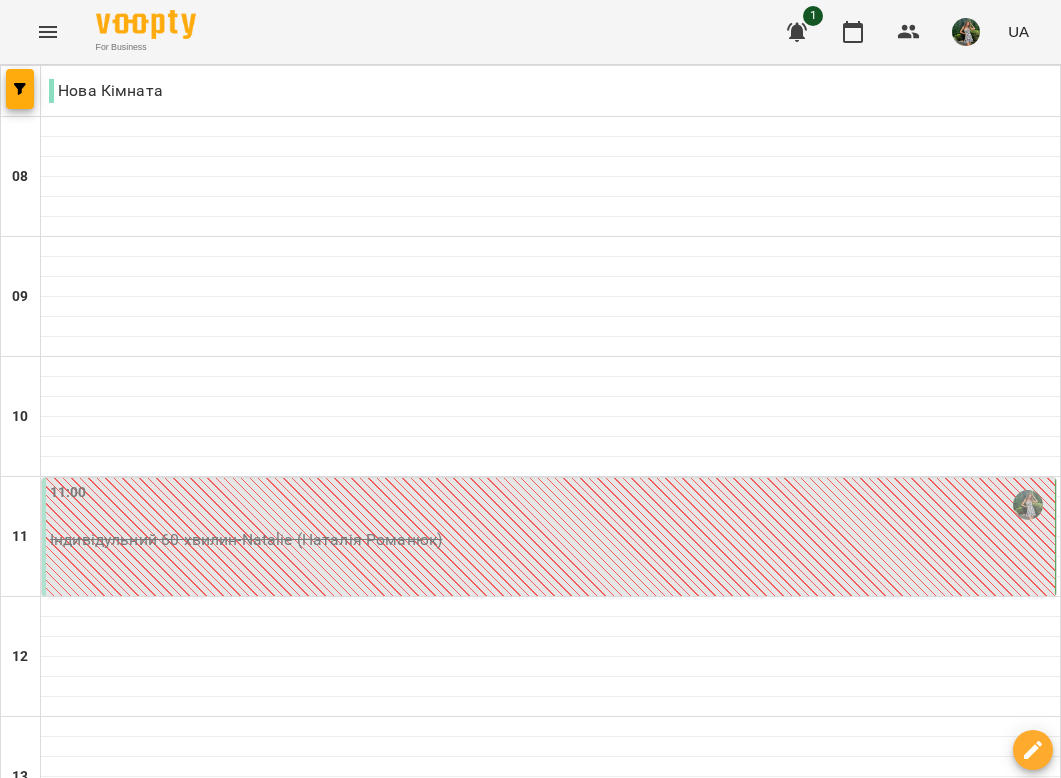 click on "19:15" at bounding box center [550, 1485] 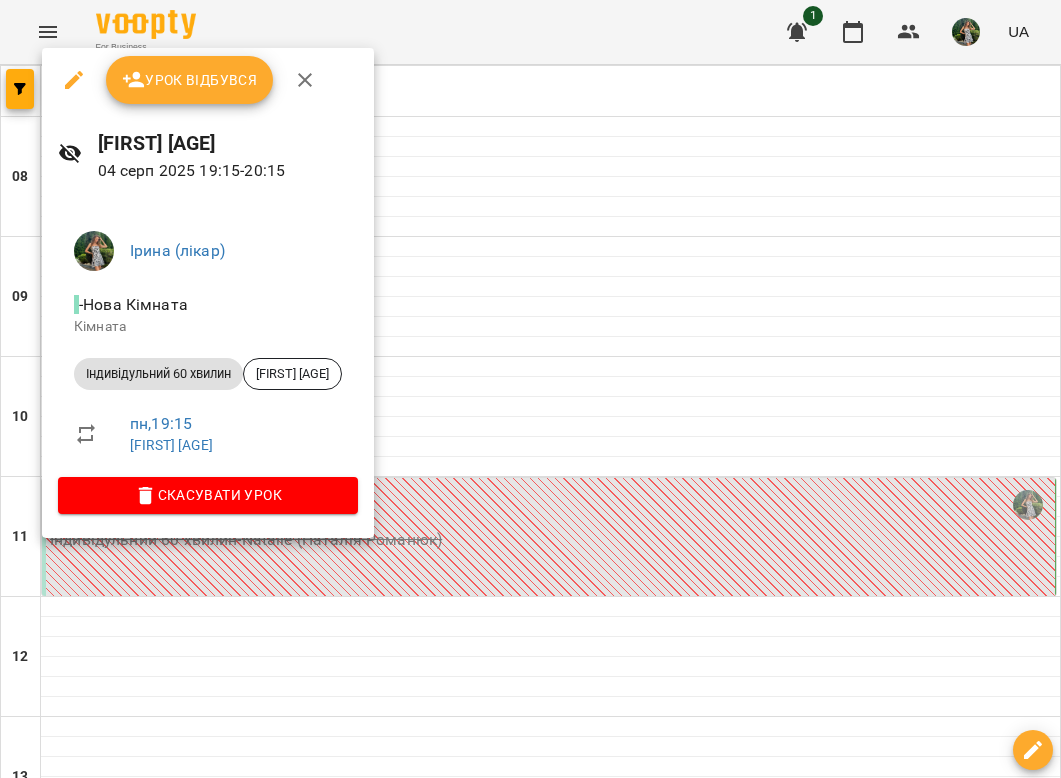 click on "Скасувати Урок" at bounding box center [208, 495] 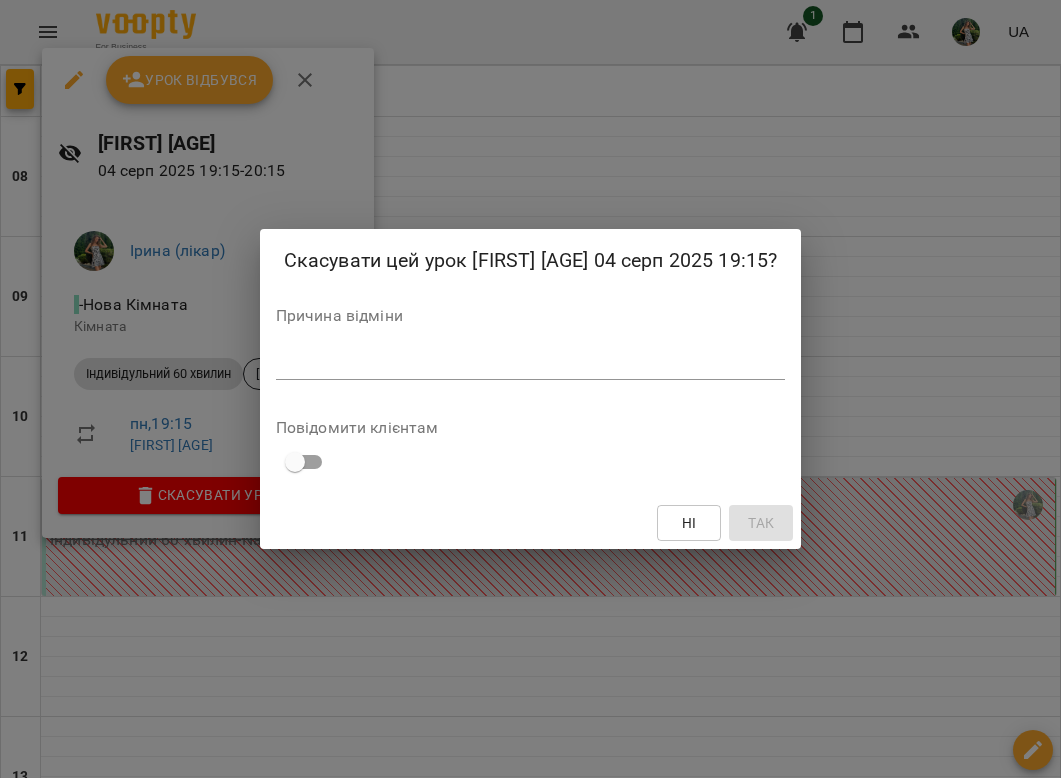 click at bounding box center (531, 363) 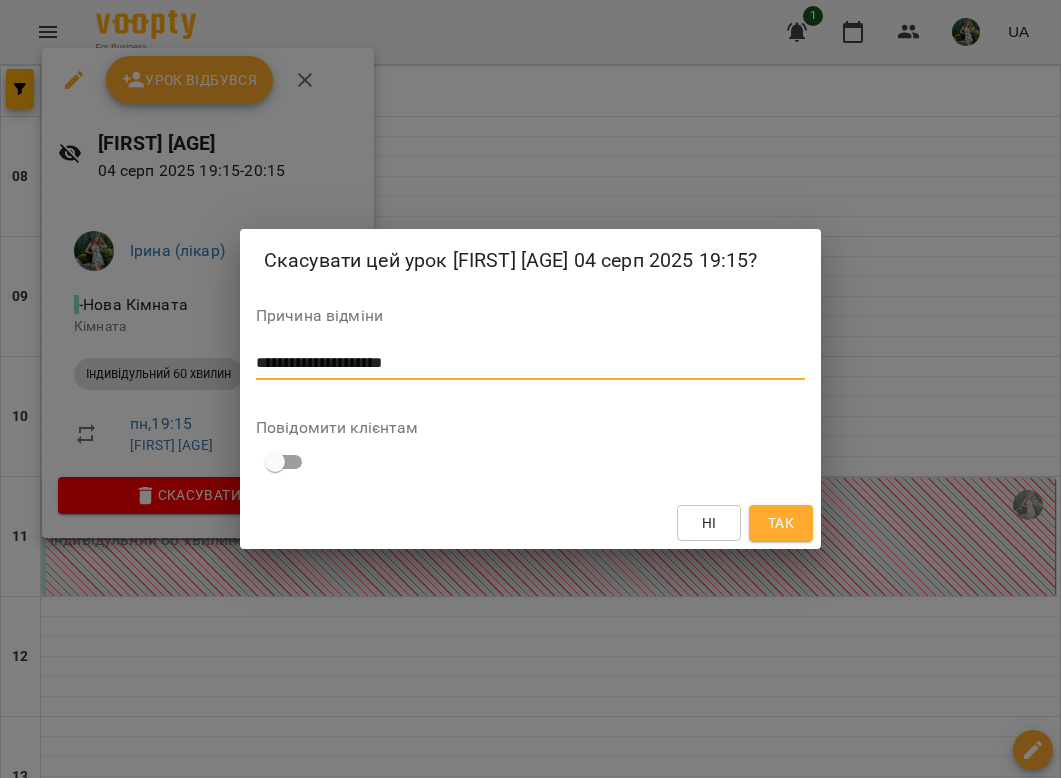 scroll, scrollTop: 0, scrollLeft: 0, axis: both 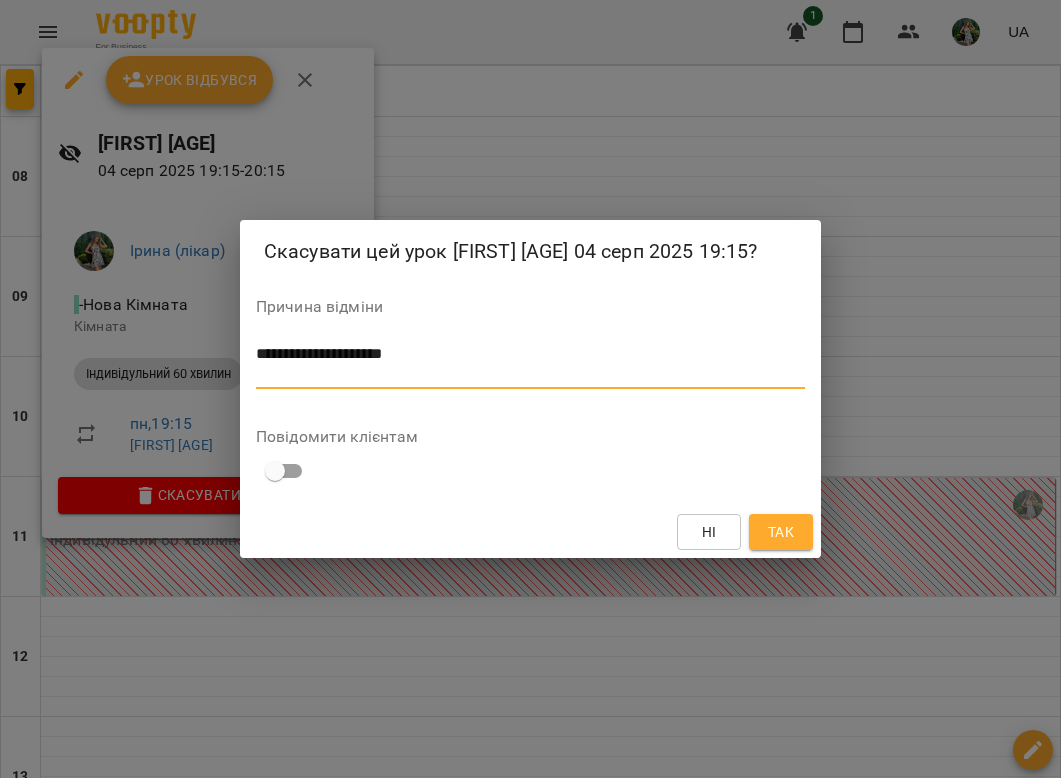 type on "**********" 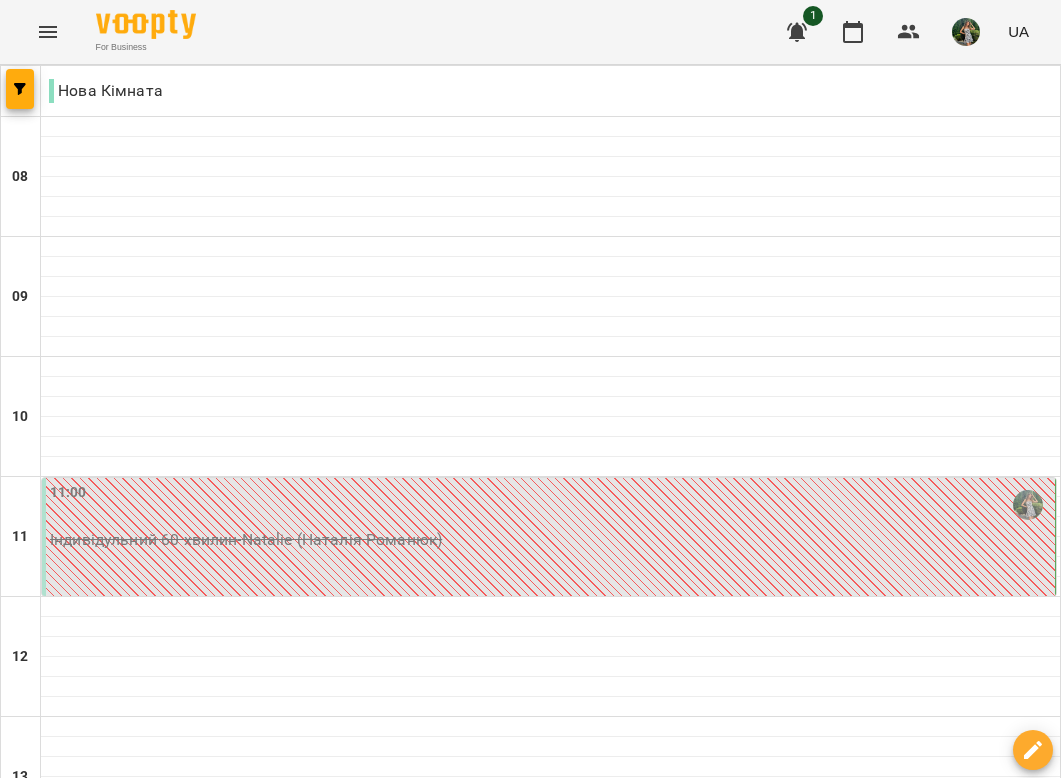 scroll, scrollTop: 1272, scrollLeft: 0, axis: vertical 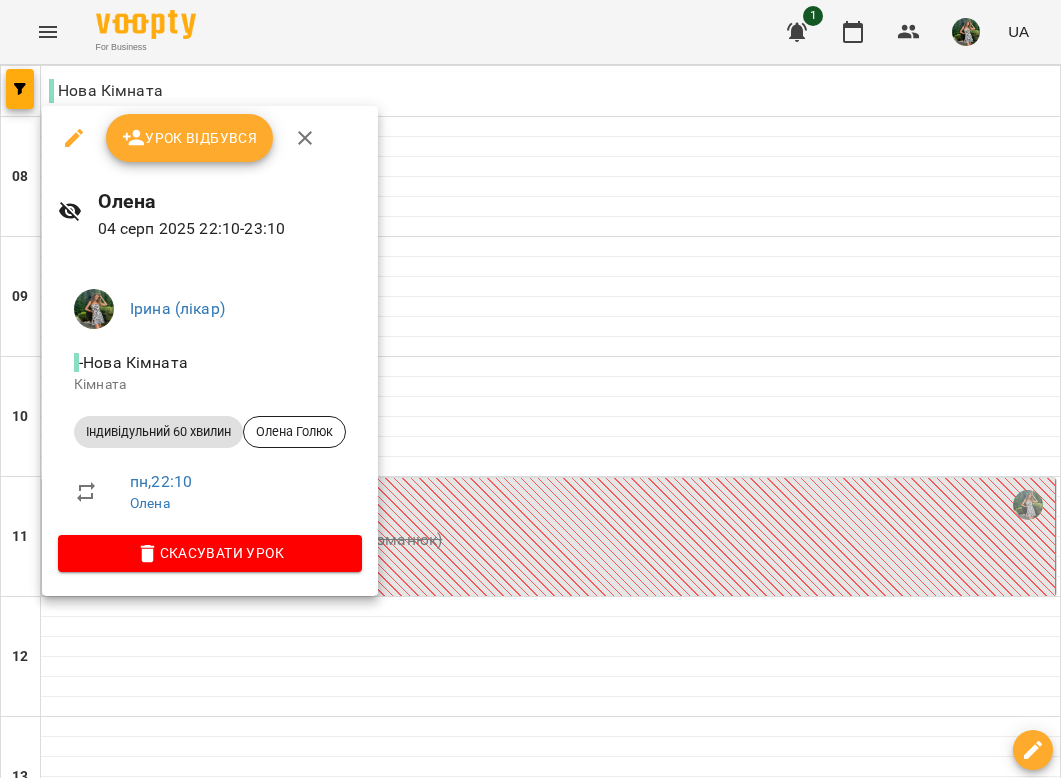 click on "Скасувати Урок" at bounding box center [210, 553] 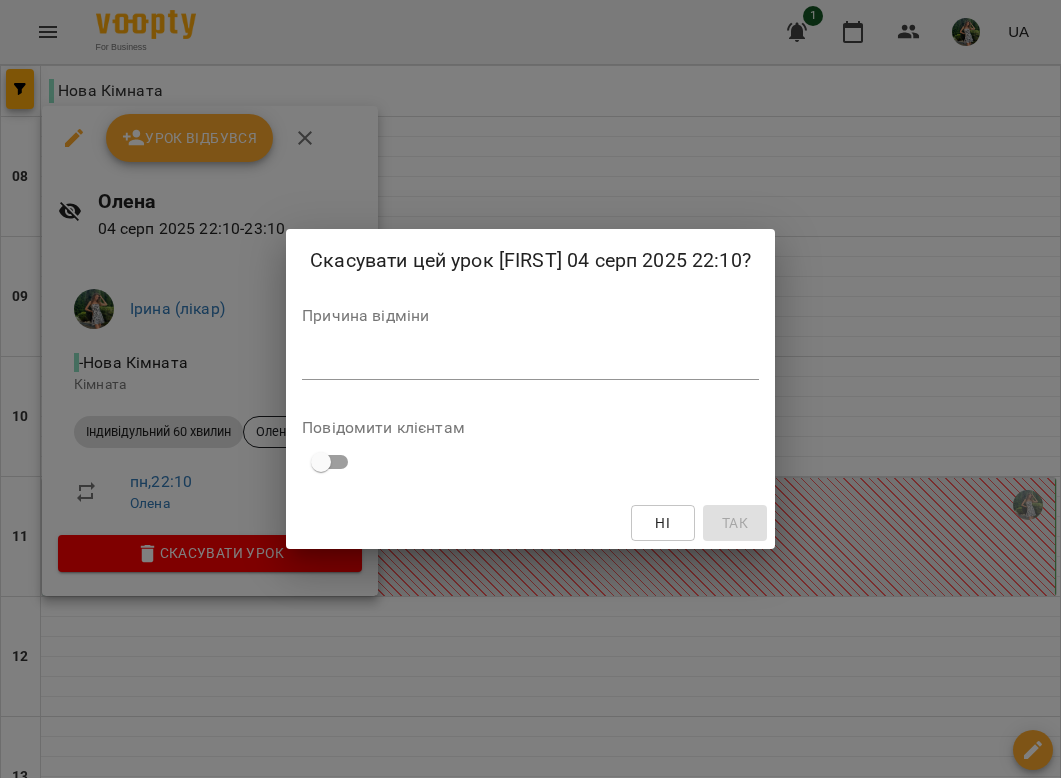 click on "Причина відміни *" at bounding box center (530, 348) 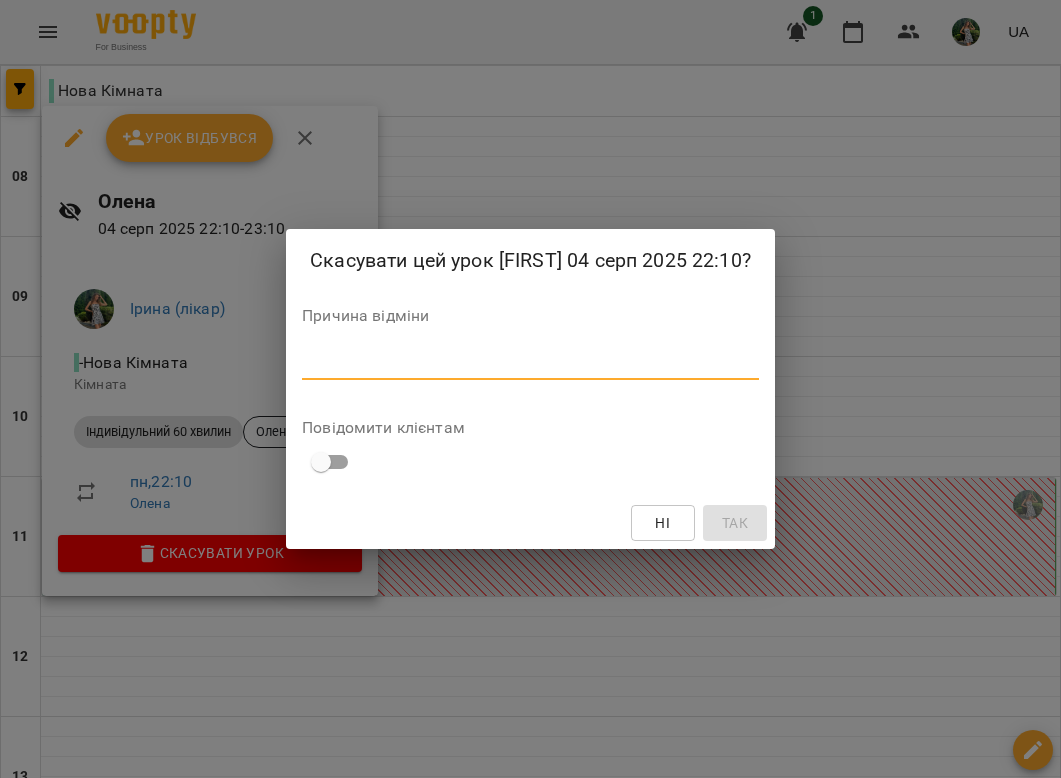 click at bounding box center (530, 363) 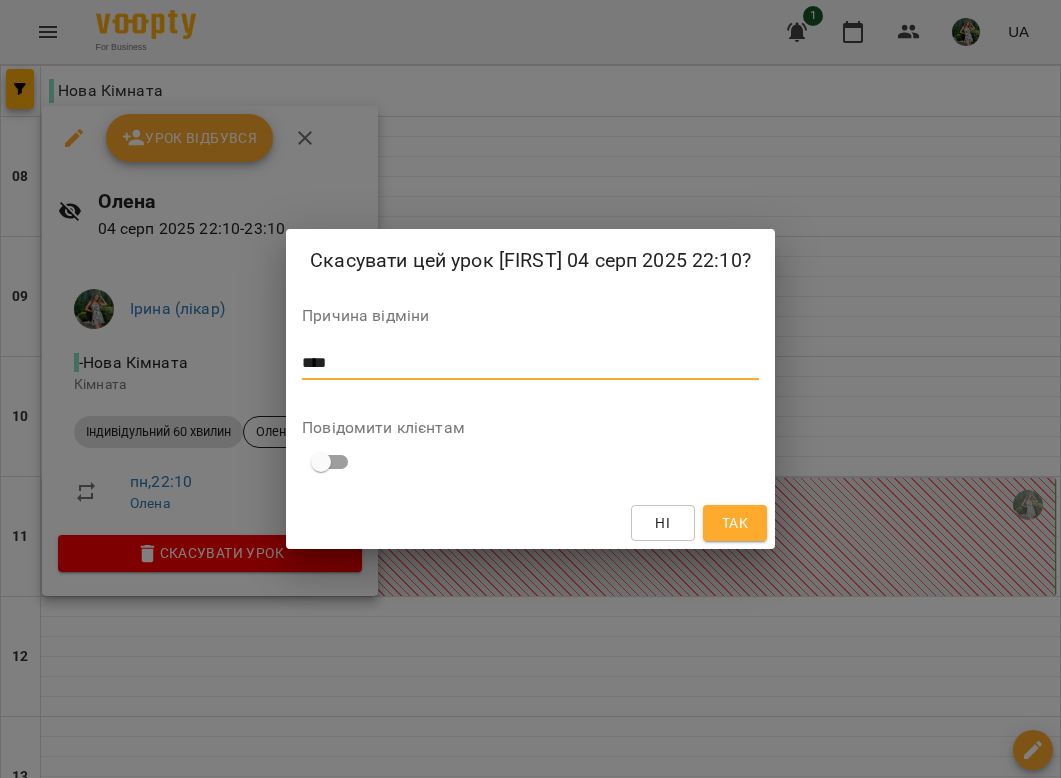 scroll, scrollTop: 0, scrollLeft: 0, axis: both 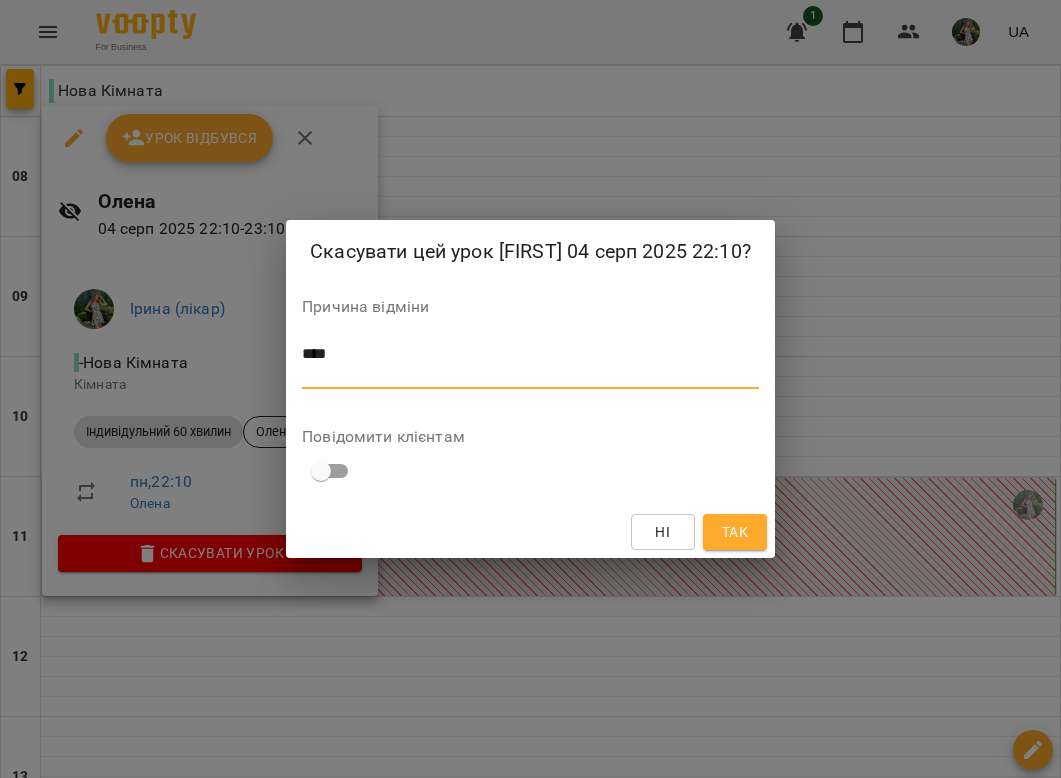 type on "***" 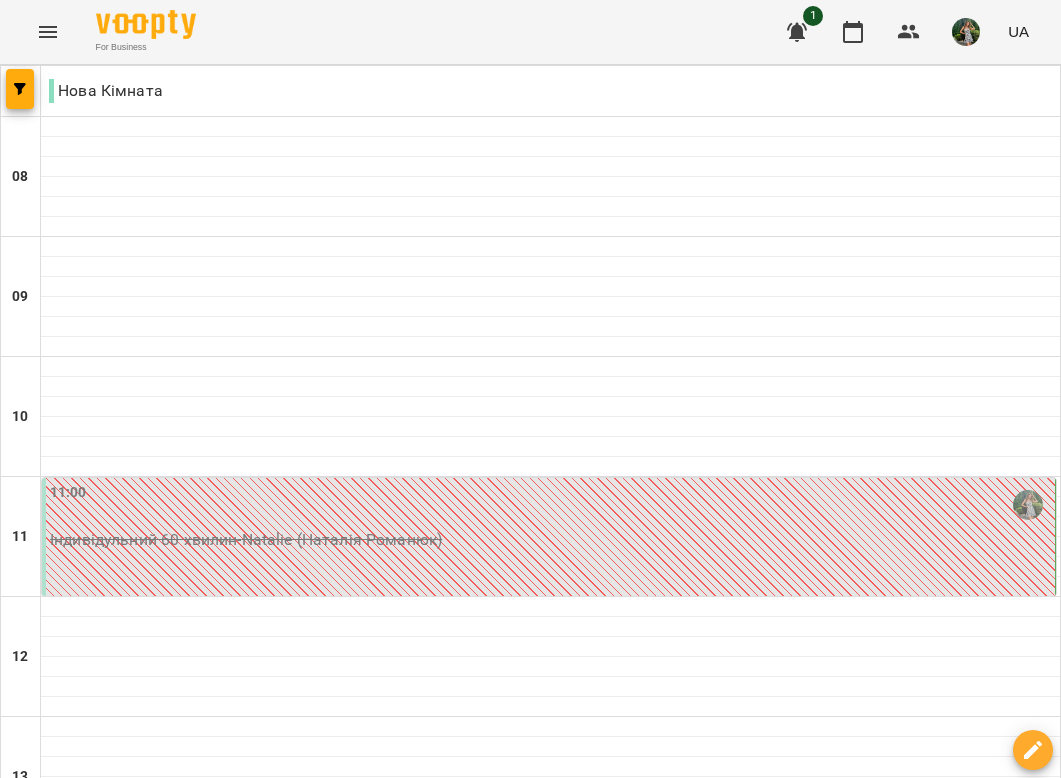 click on "вт" at bounding box center (351, 1943) 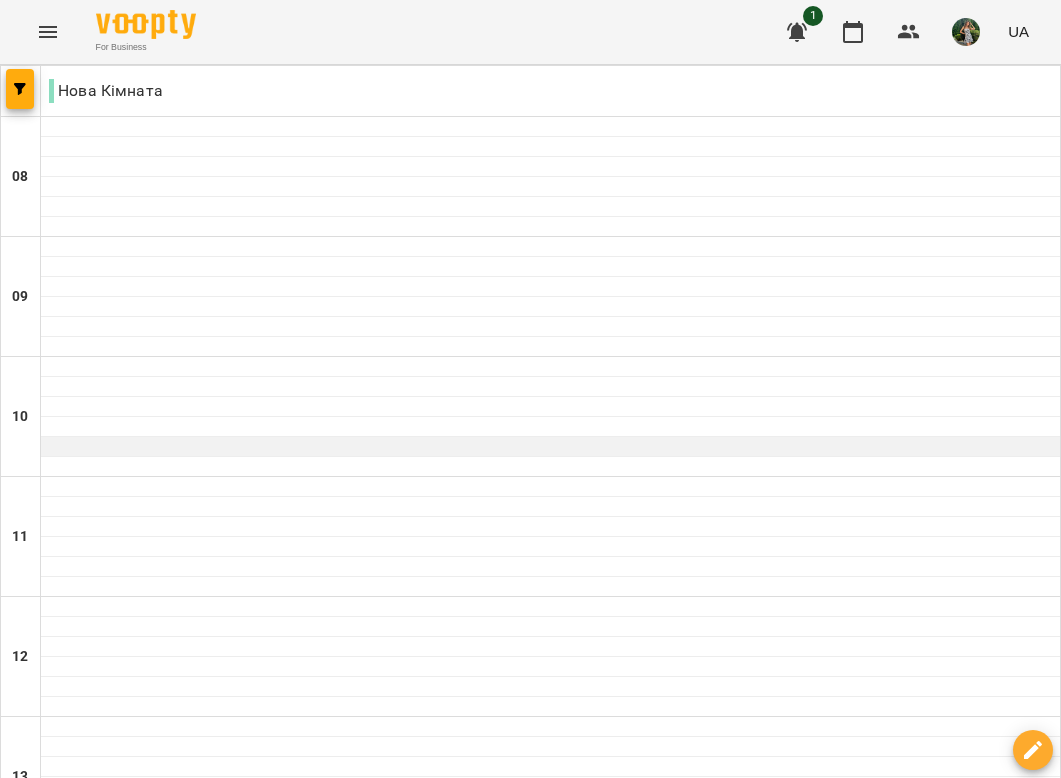 scroll, scrollTop: 1131, scrollLeft: 0, axis: vertical 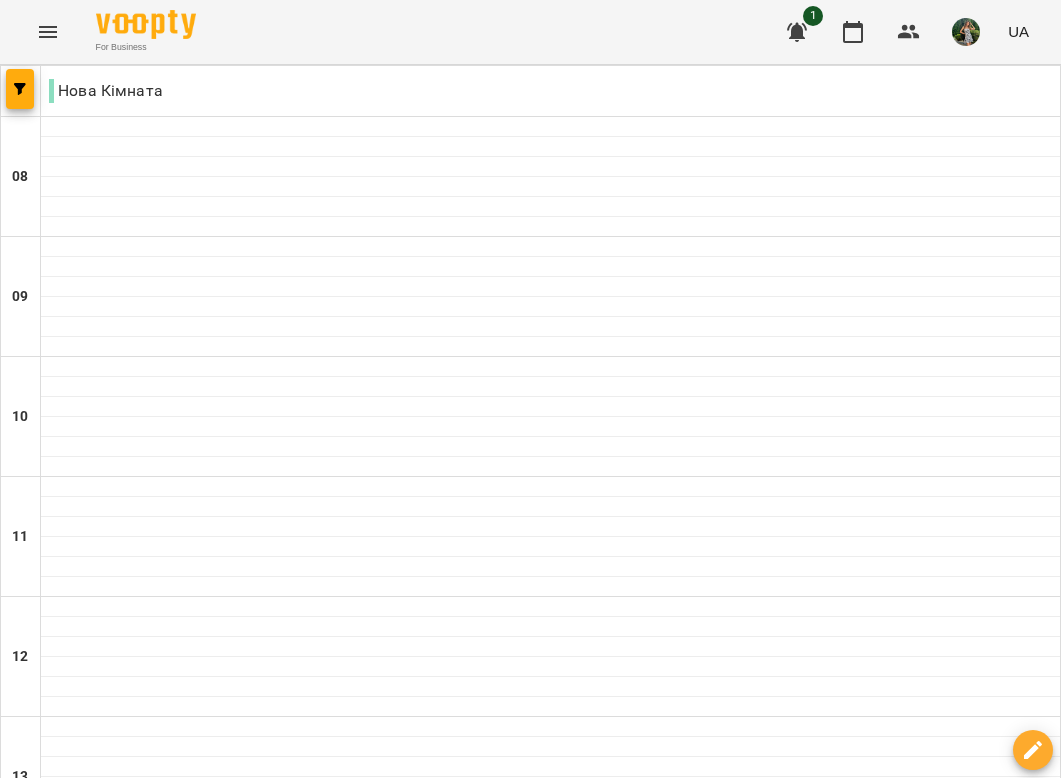 click at bounding box center (550, 1447) 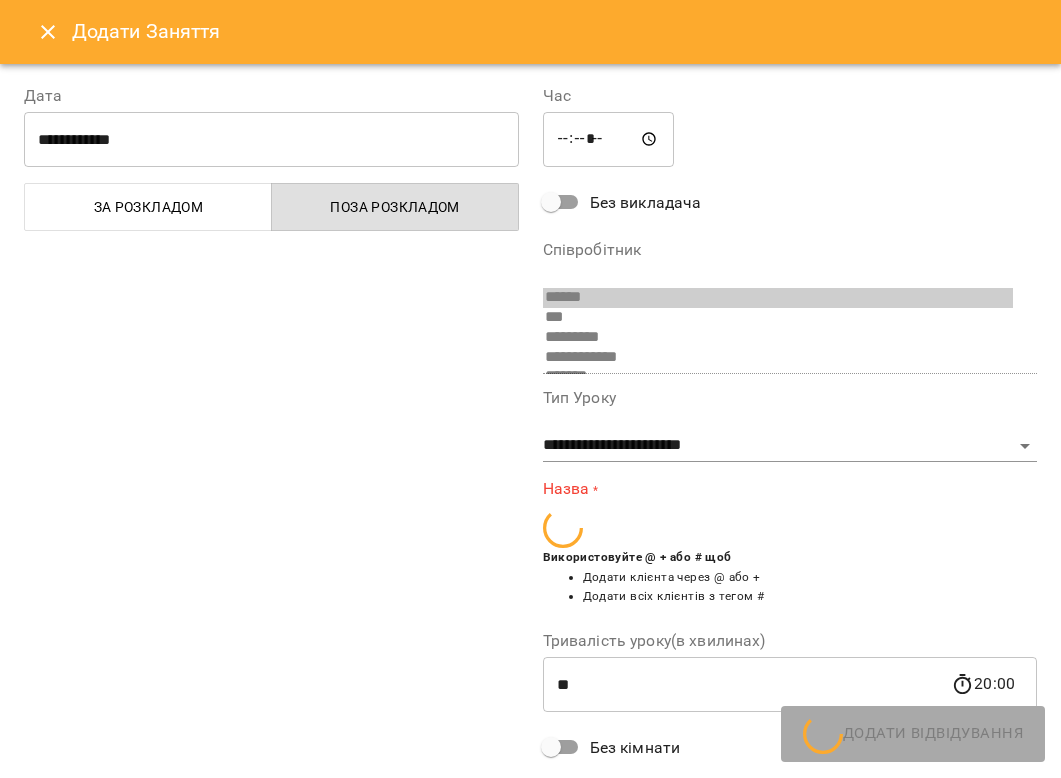 scroll, scrollTop: 72, scrollLeft: 0, axis: vertical 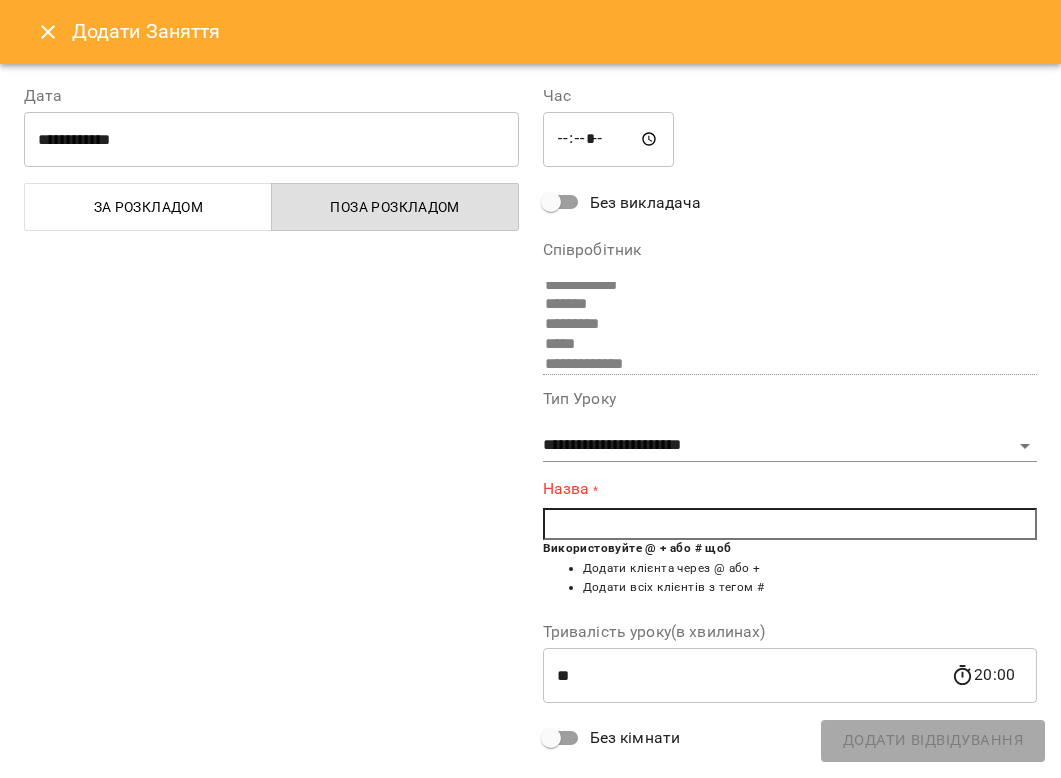 click at bounding box center (790, 524) 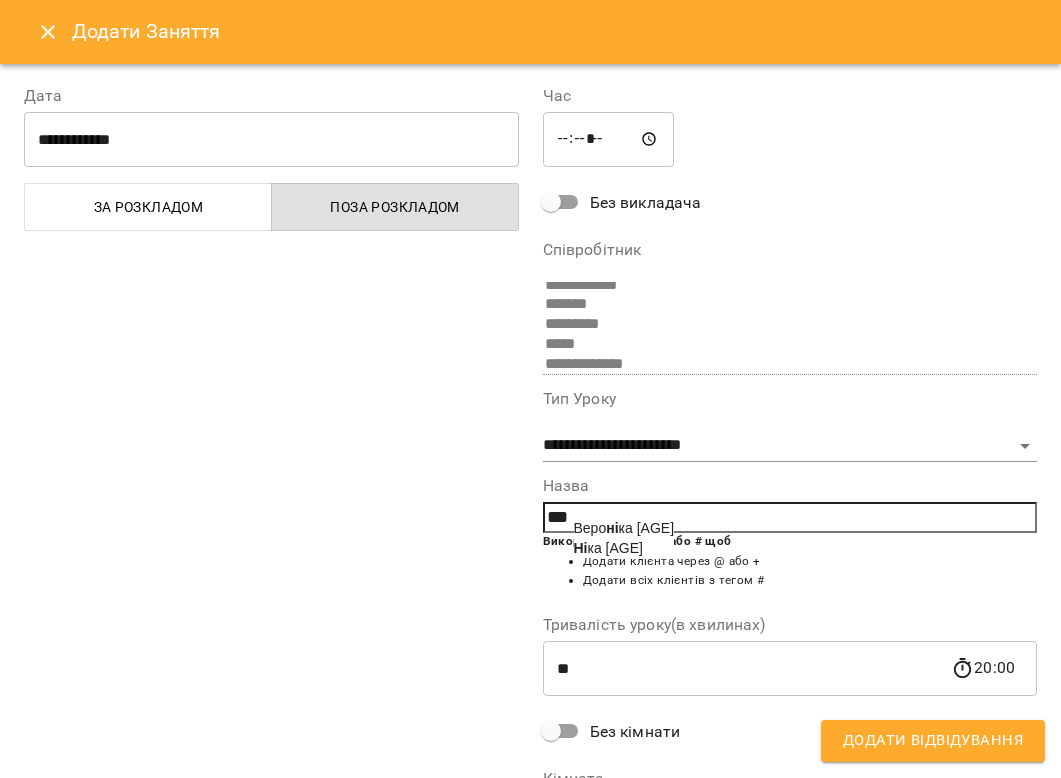 click on "Ні ка [AGE]" at bounding box center (608, 548) 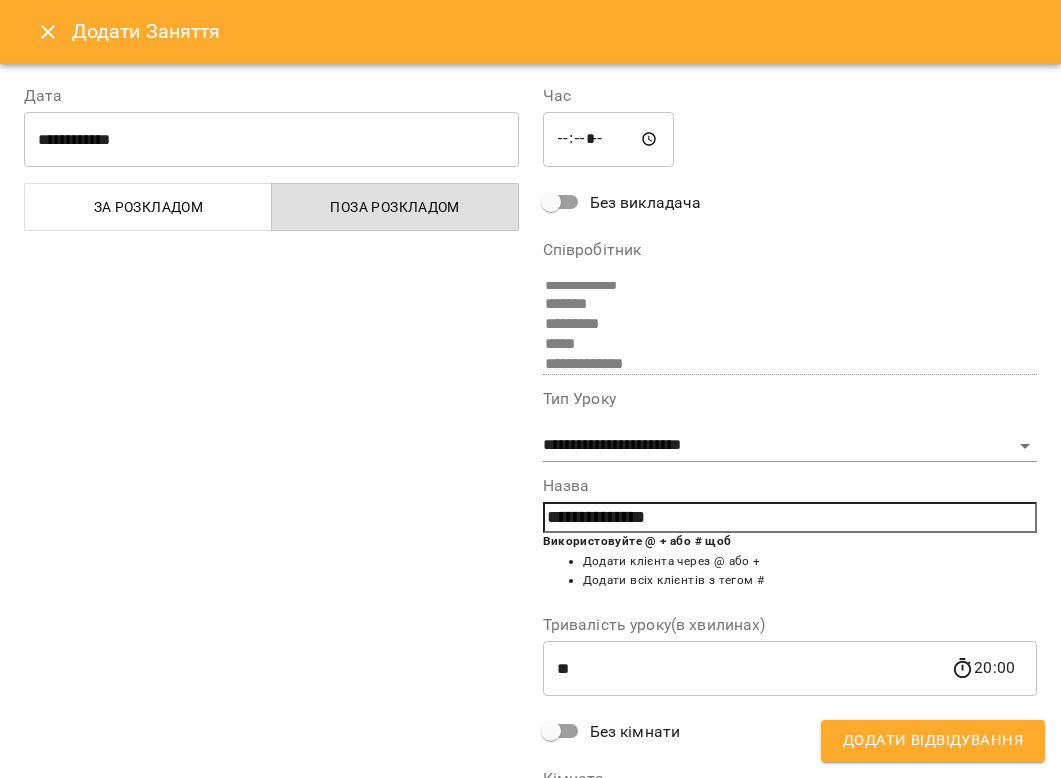 click on "Додати Відвідування" at bounding box center (933, 741) 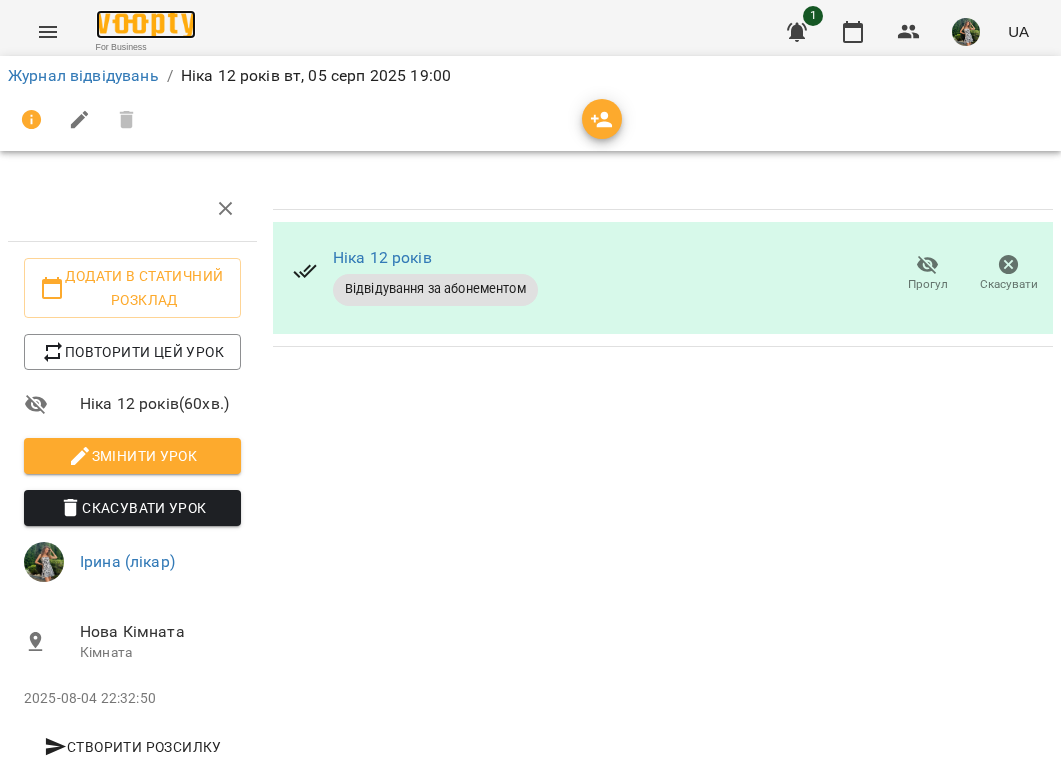 click at bounding box center [146, 24] 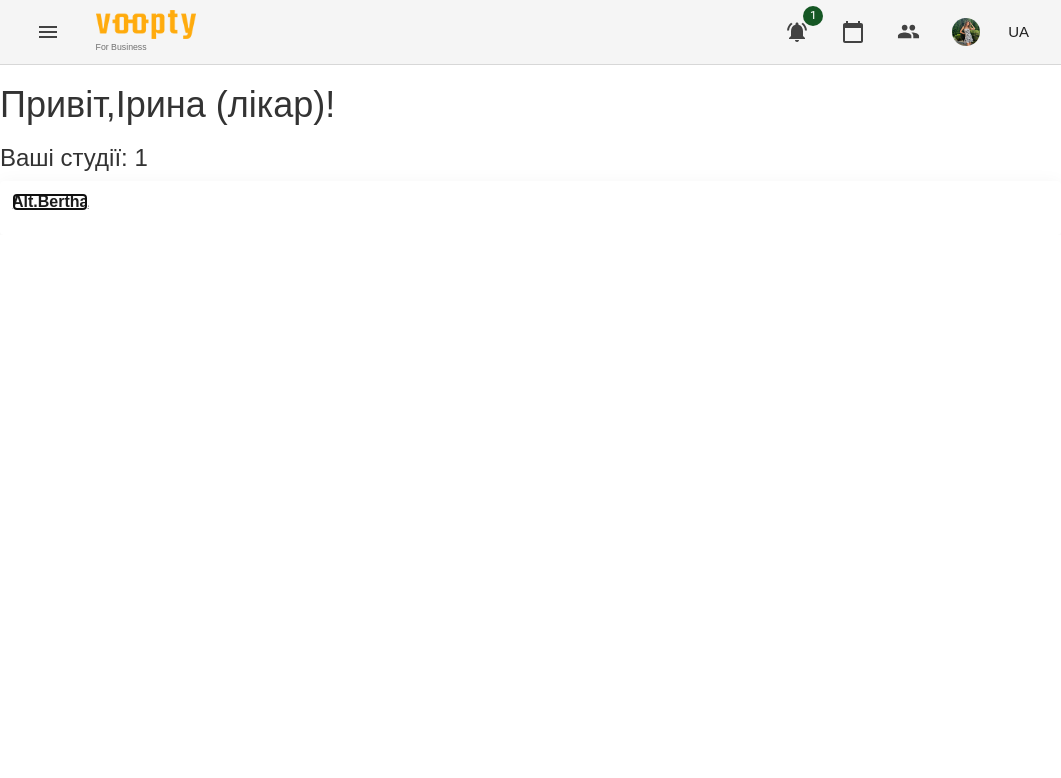 click on "Alt.Bertha" at bounding box center [50, 202] 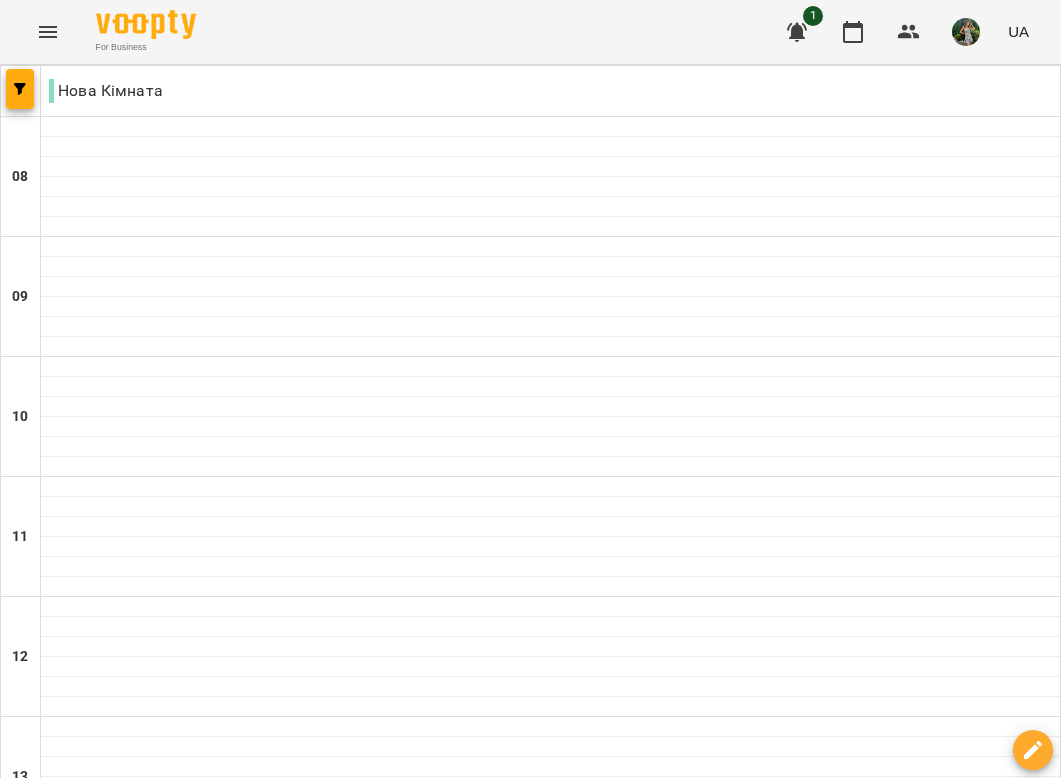 scroll, scrollTop: 685, scrollLeft: 0, axis: vertical 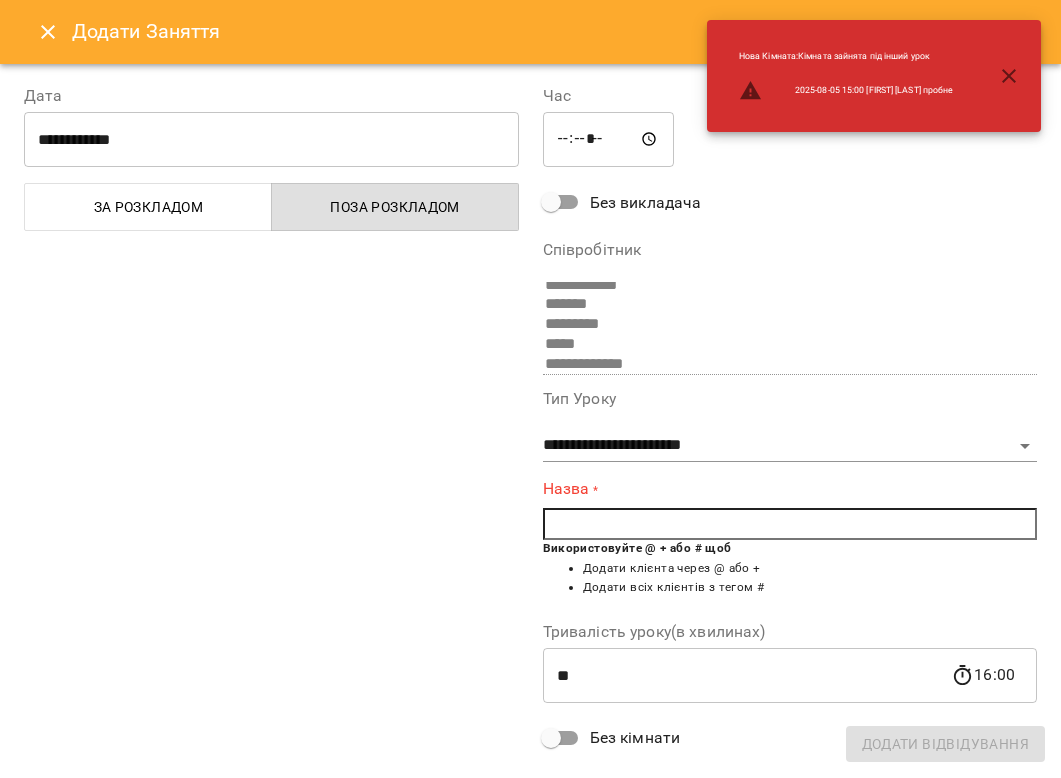 click at bounding box center [790, 524] 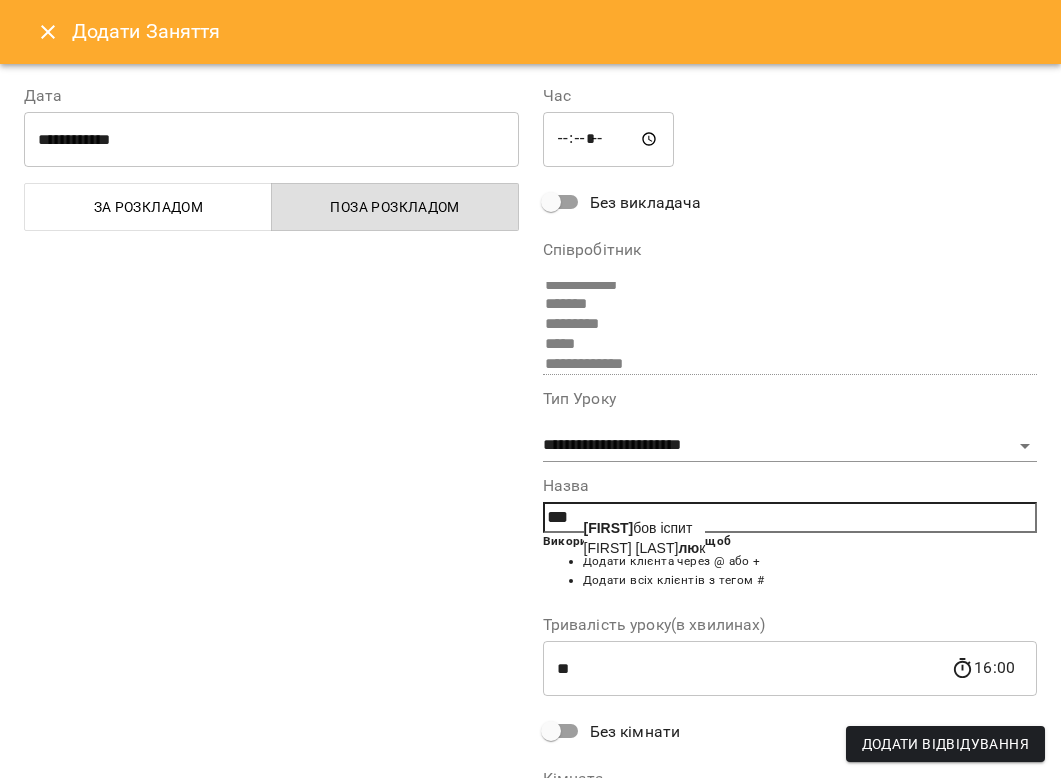 click on "Лю бов іспит" at bounding box center (638, 528) 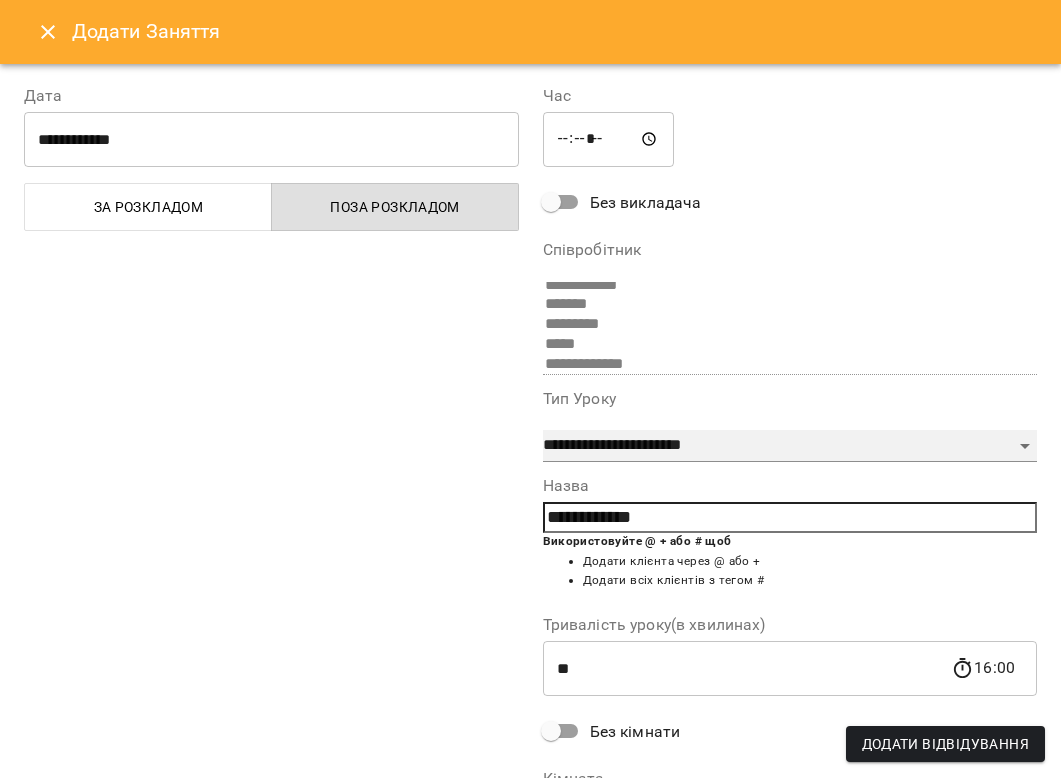 click on "**********" at bounding box center [790, 446] 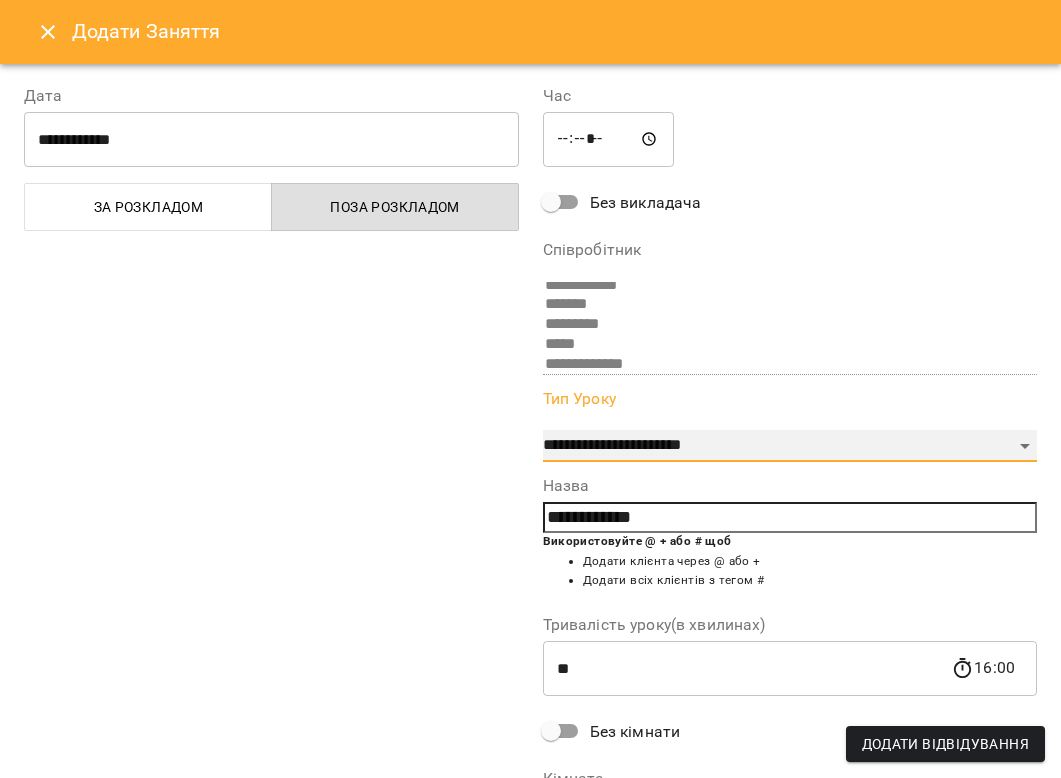 select on "**********" 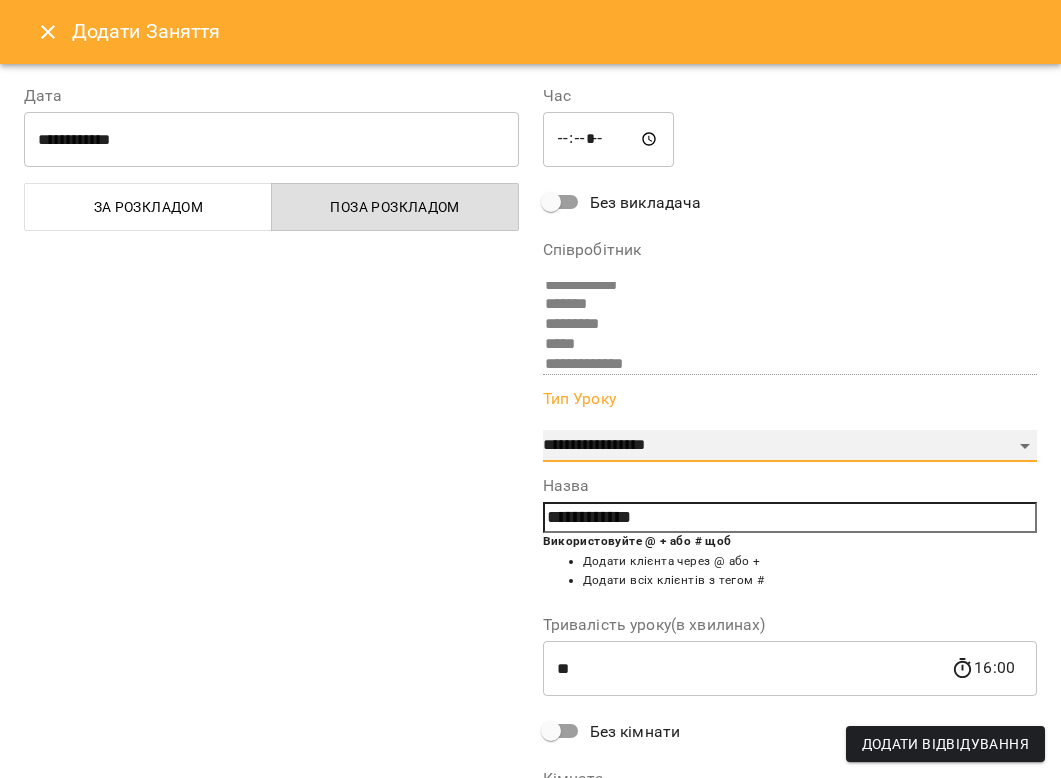 type on "**" 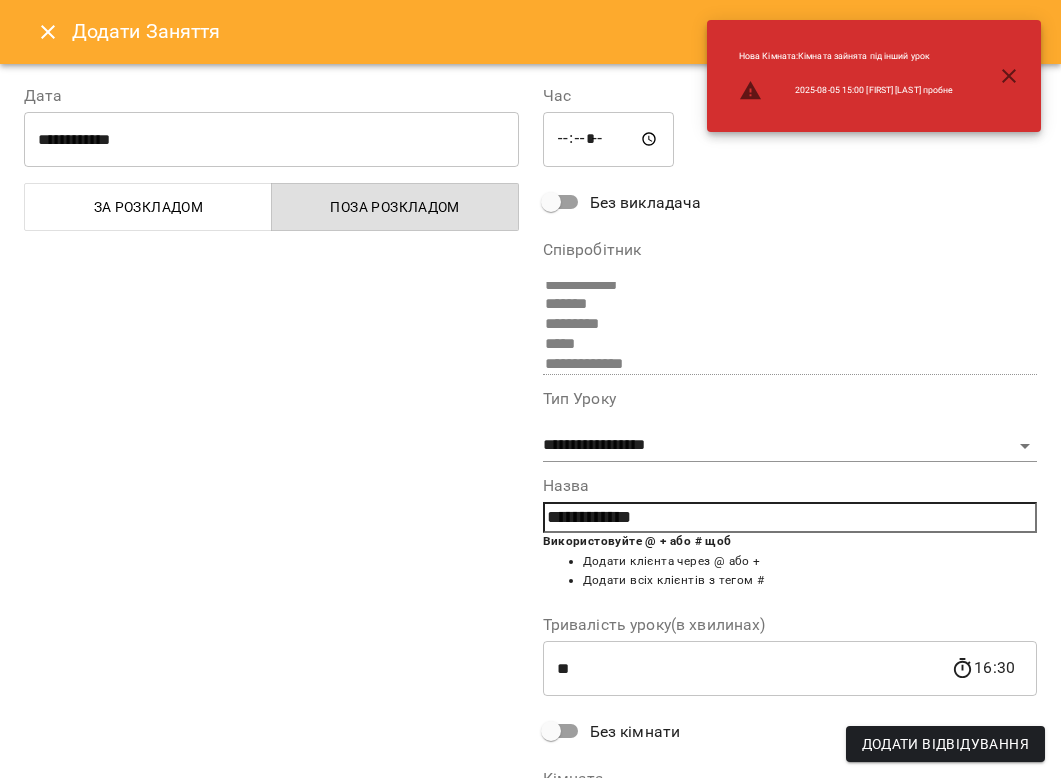 click on "**********" at bounding box center (271, 487) 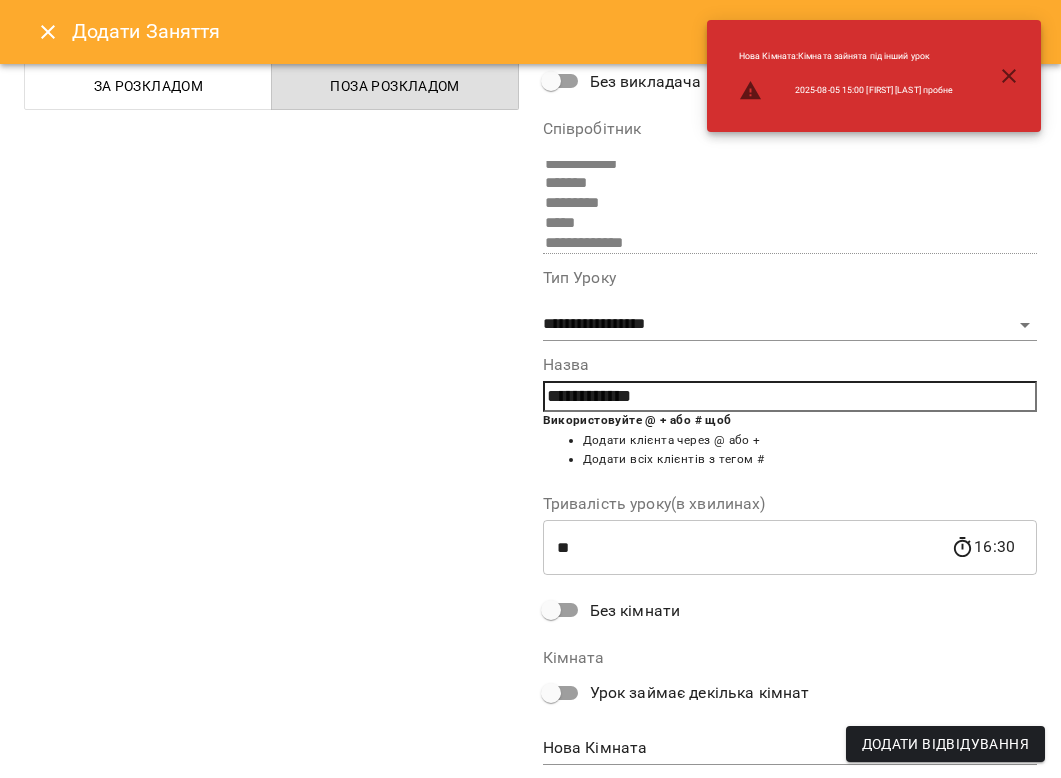 scroll, scrollTop: 126, scrollLeft: 0, axis: vertical 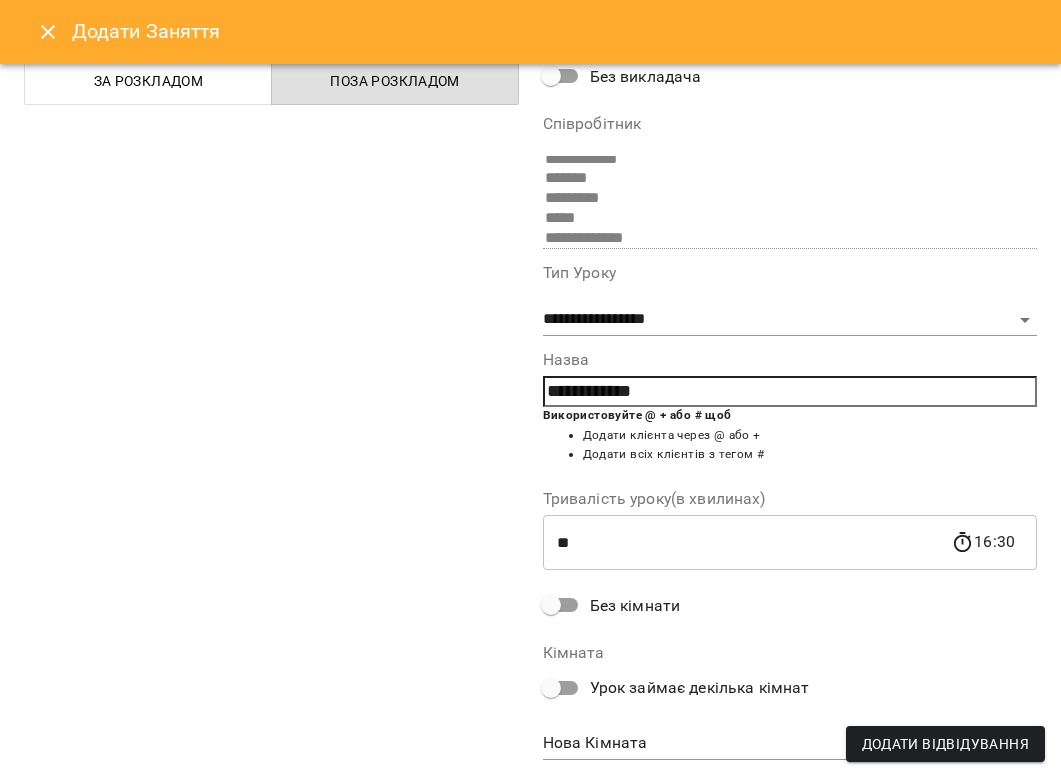 click on "Додати Відвідування" at bounding box center (945, 744) 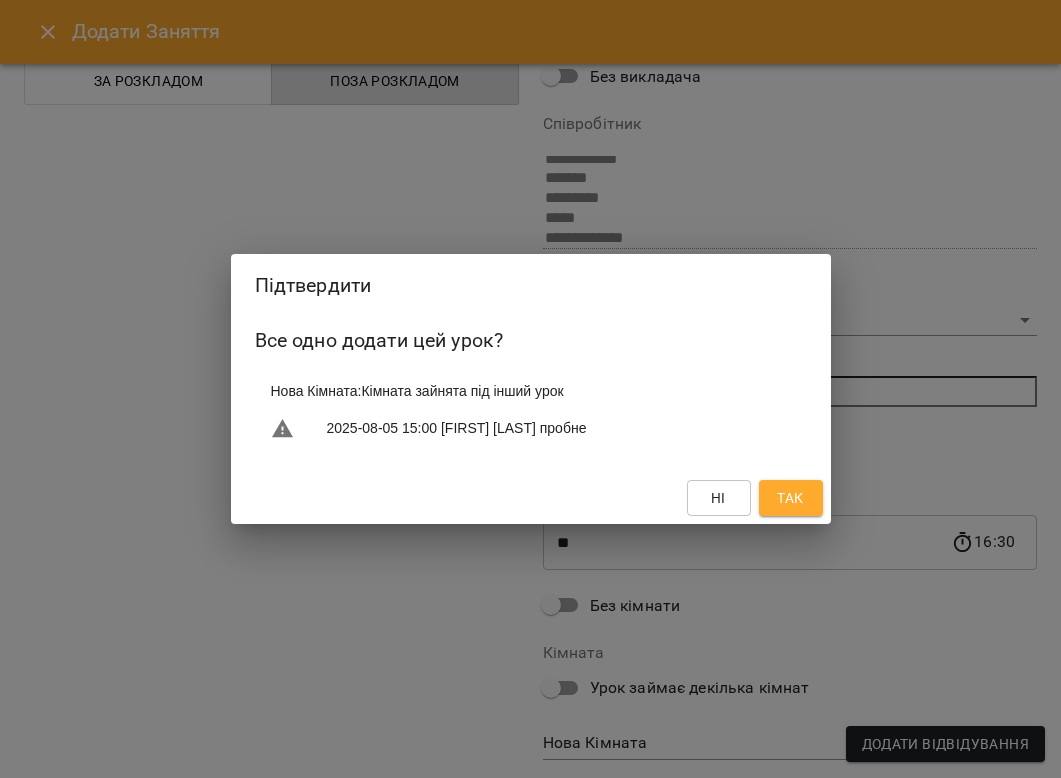 click on "Ні Так" at bounding box center (531, 498) 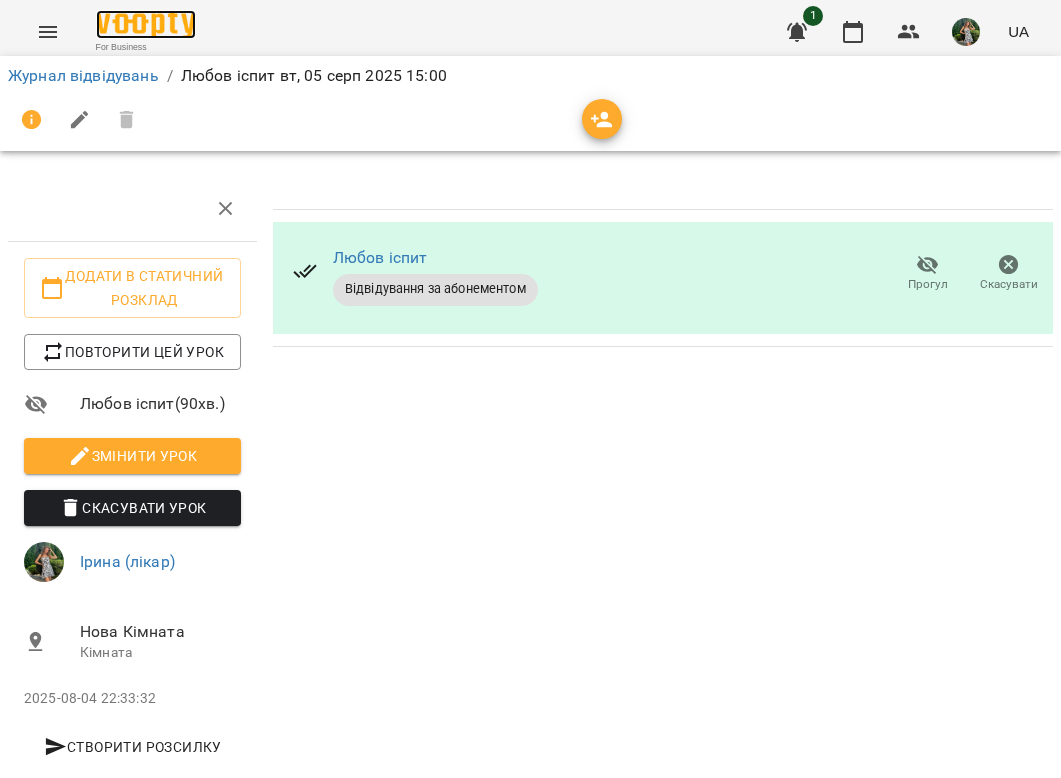 click at bounding box center (146, 24) 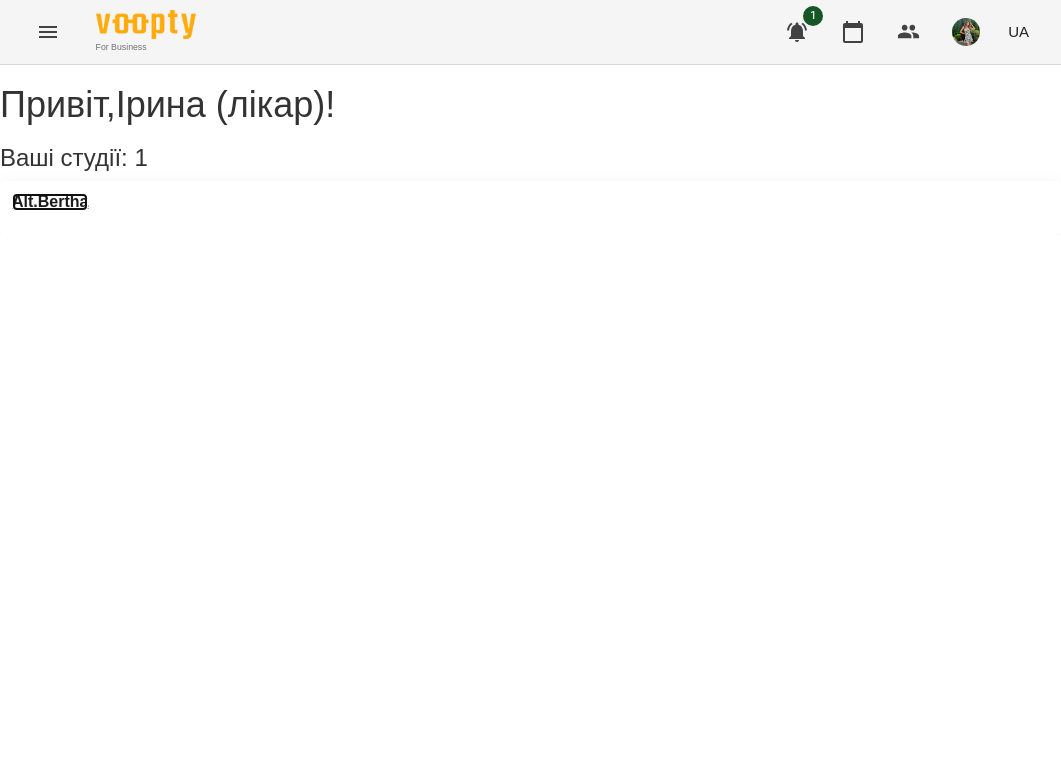 click on "Alt.Bertha" at bounding box center (50, 202) 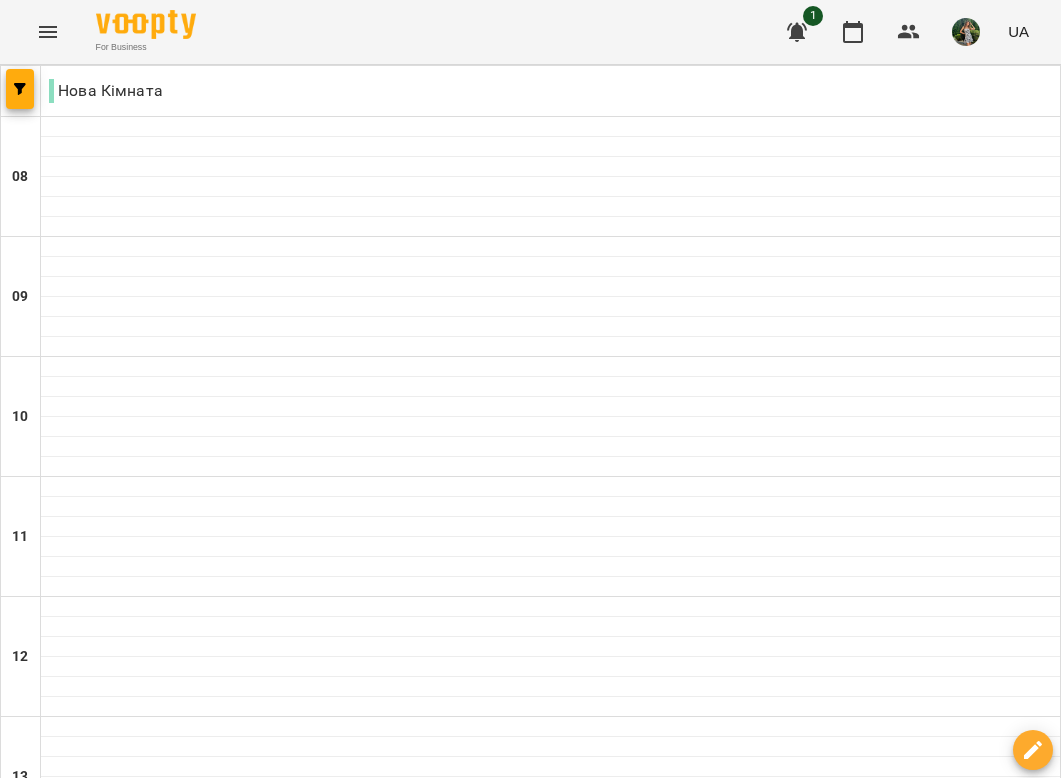 scroll, scrollTop: 530, scrollLeft: 0, axis: vertical 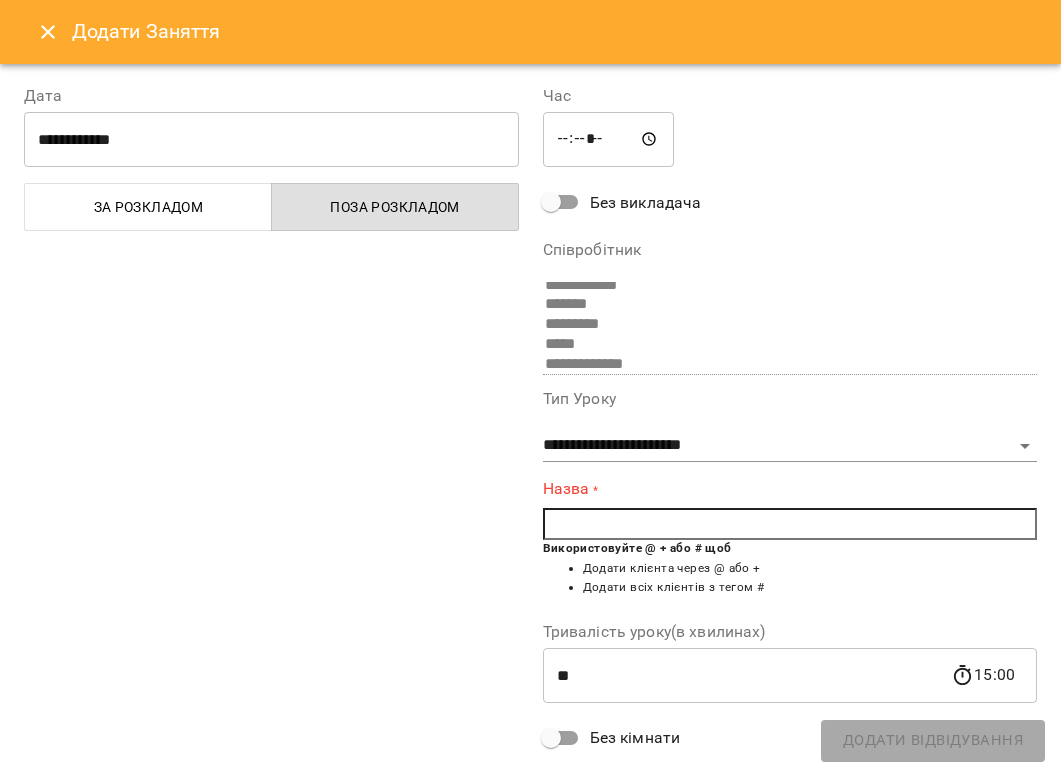click at bounding box center [790, 524] 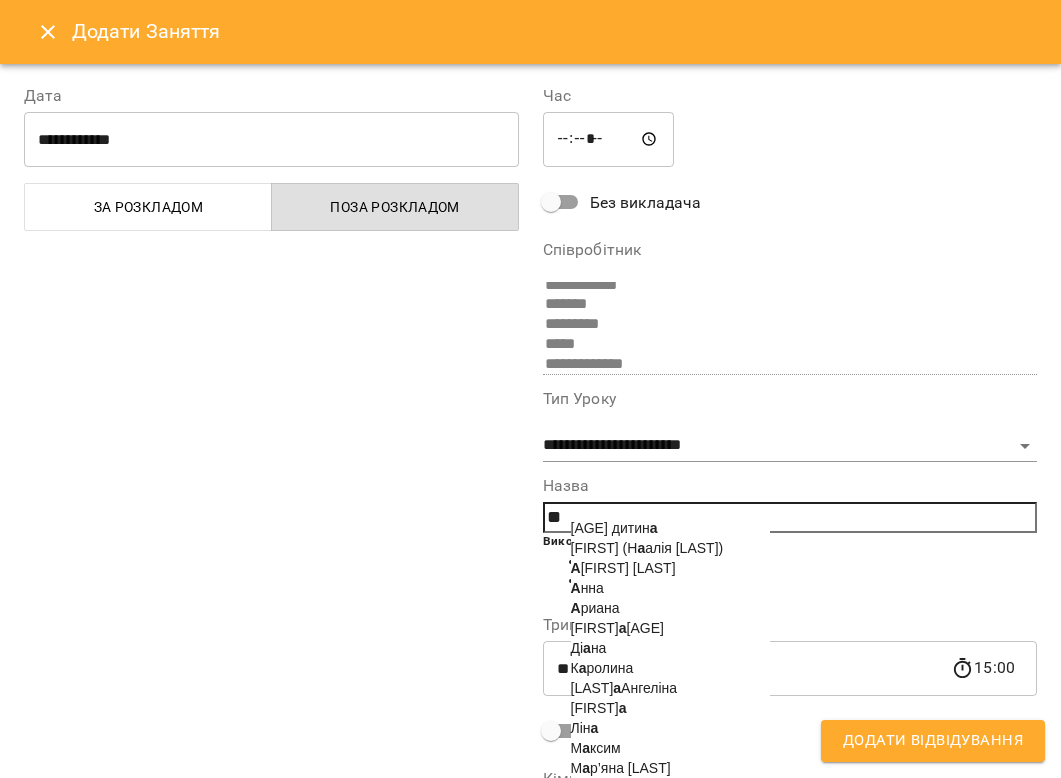 click on "А [FIRST] [LAST]" at bounding box center (623, 568) 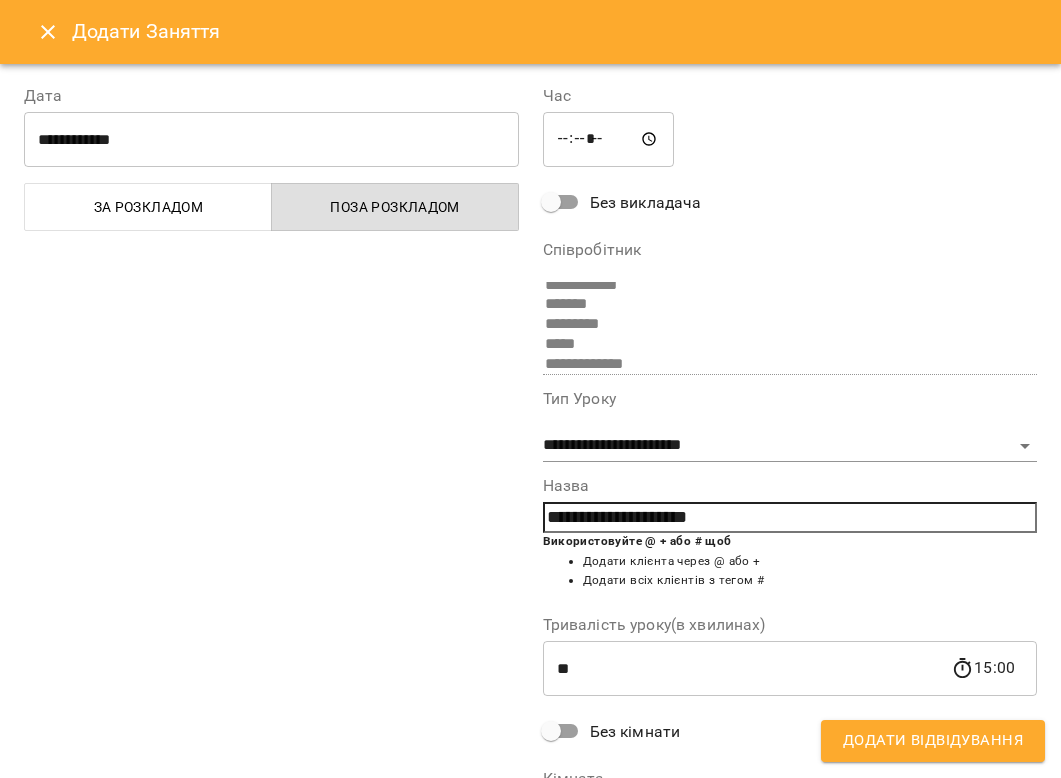 click on "Додати Відвідування" at bounding box center (933, 741) 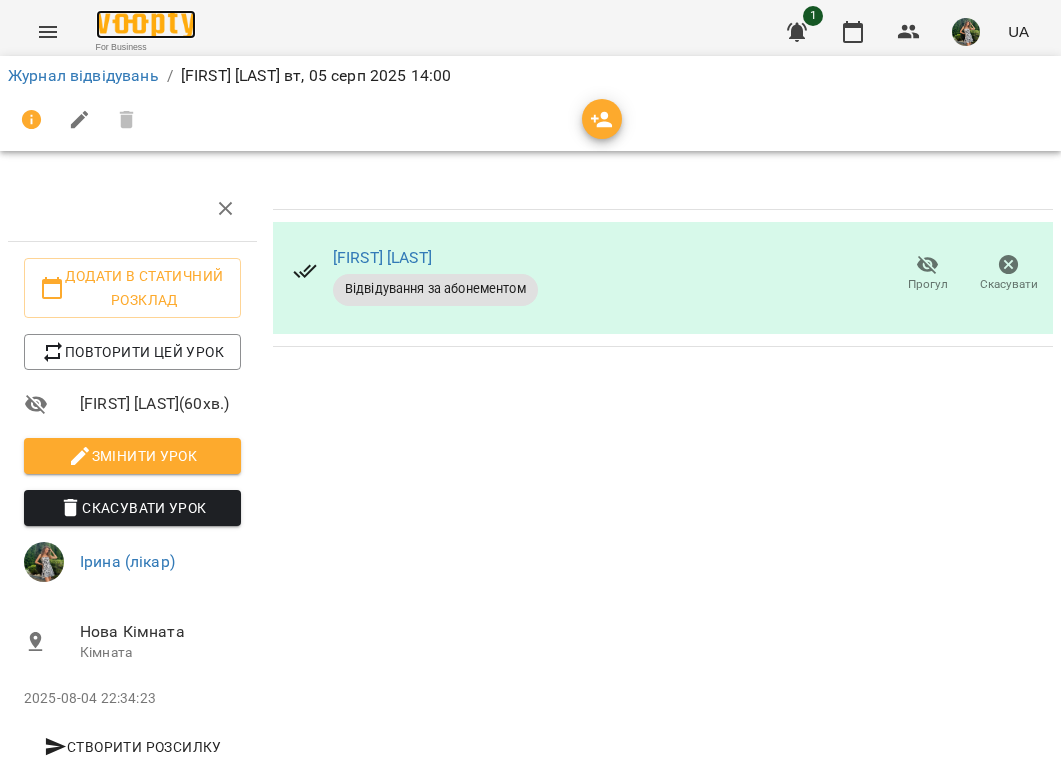 click at bounding box center (146, 24) 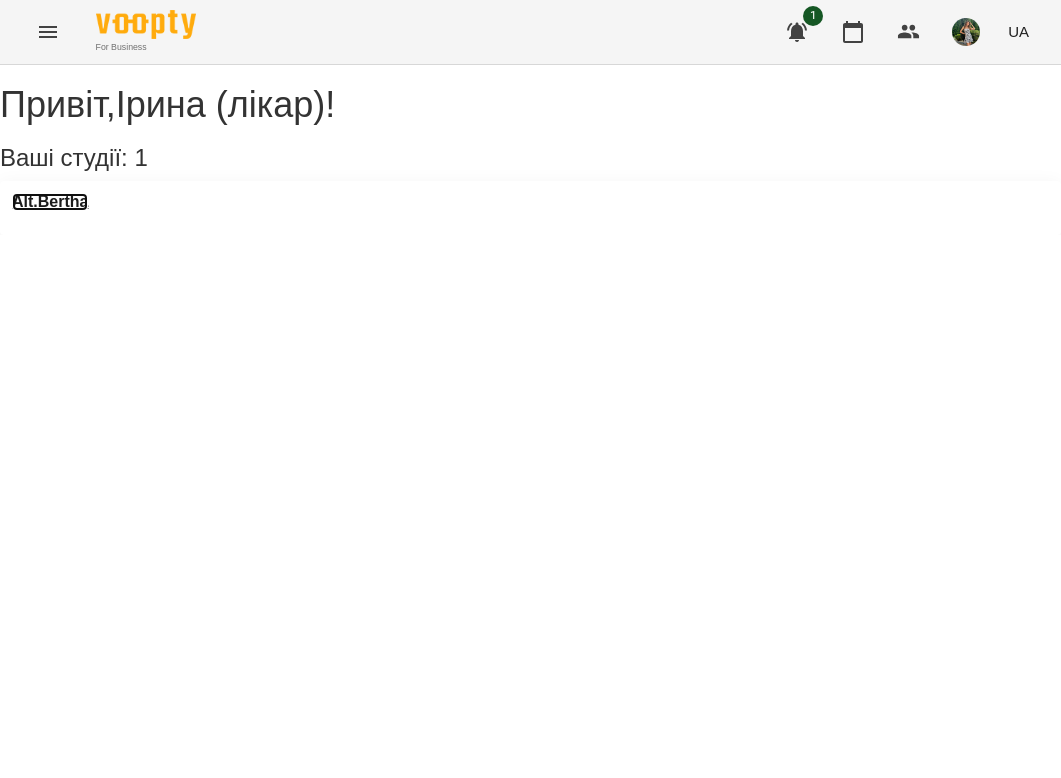 click on "Alt.Bertha" at bounding box center [50, 202] 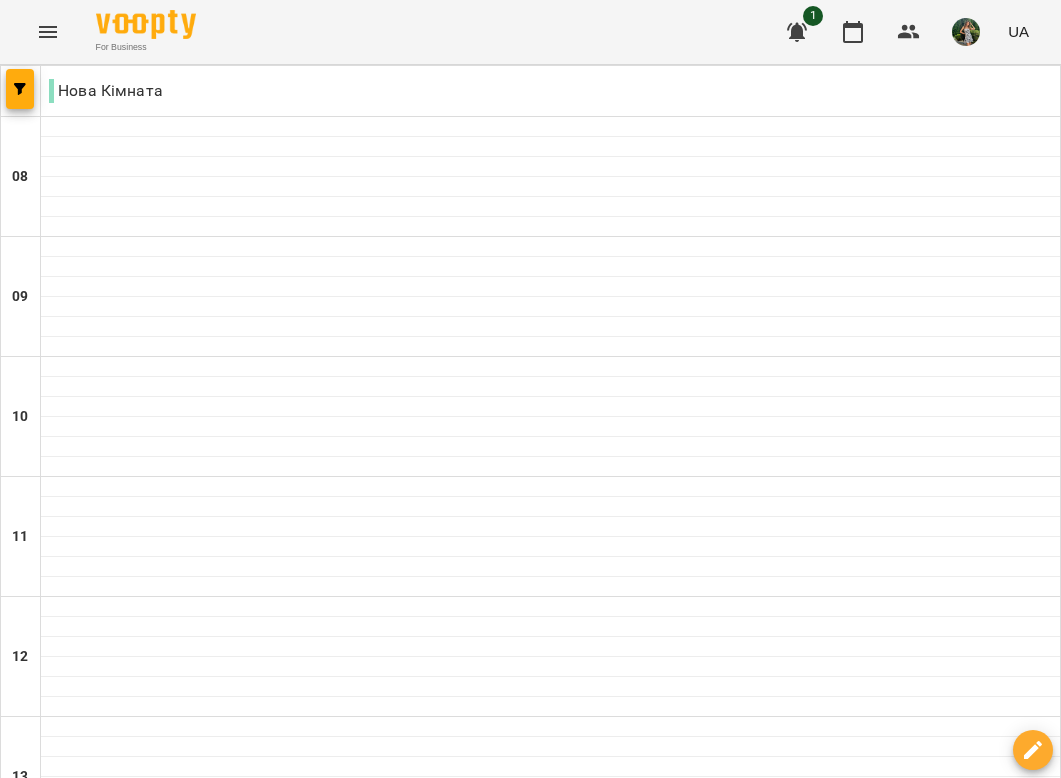 scroll, scrollTop: 1272, scrollLeft: 0, axis: vertical 